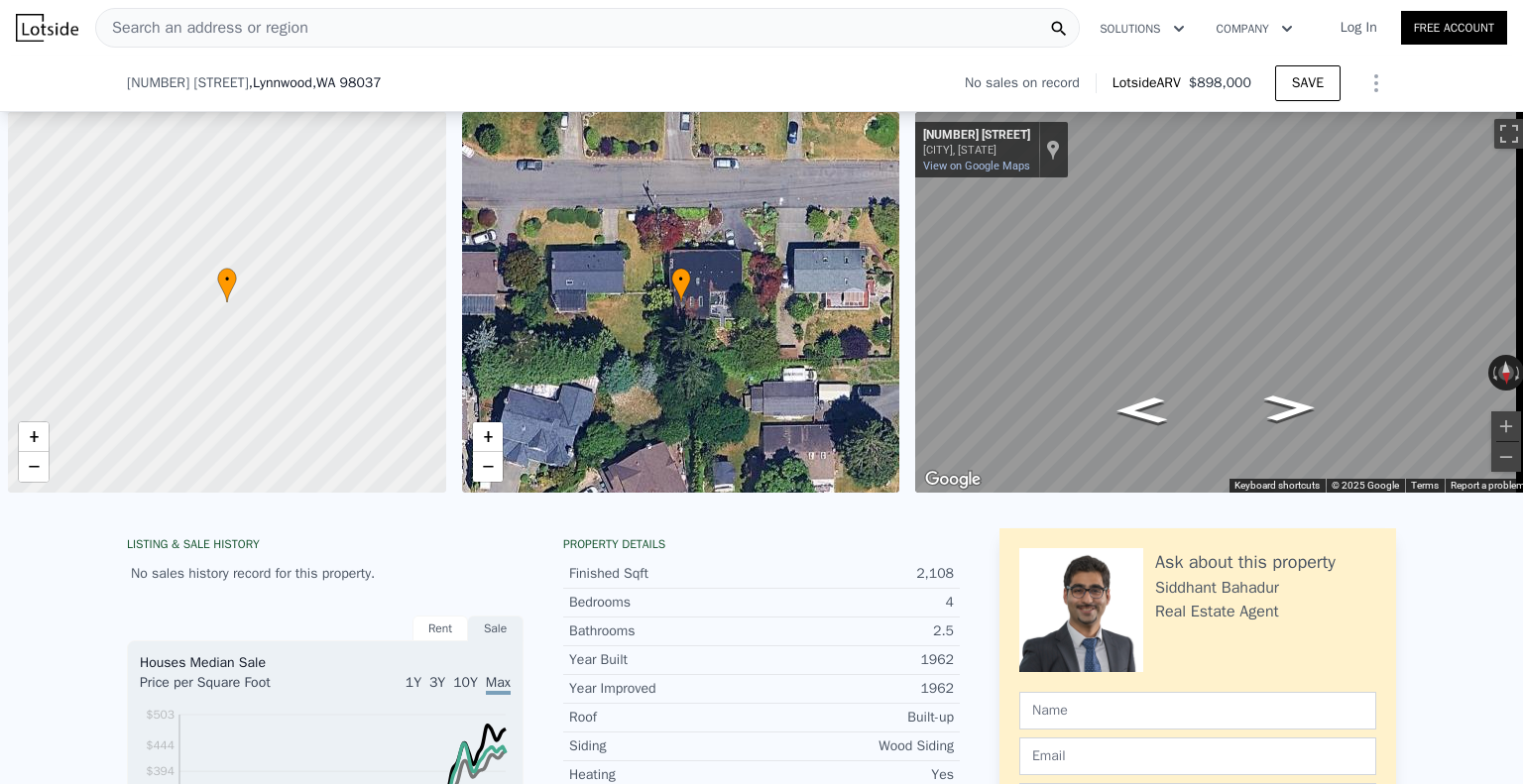 scroll, scrollTop: 0, scrollLeft: 0, axis: both 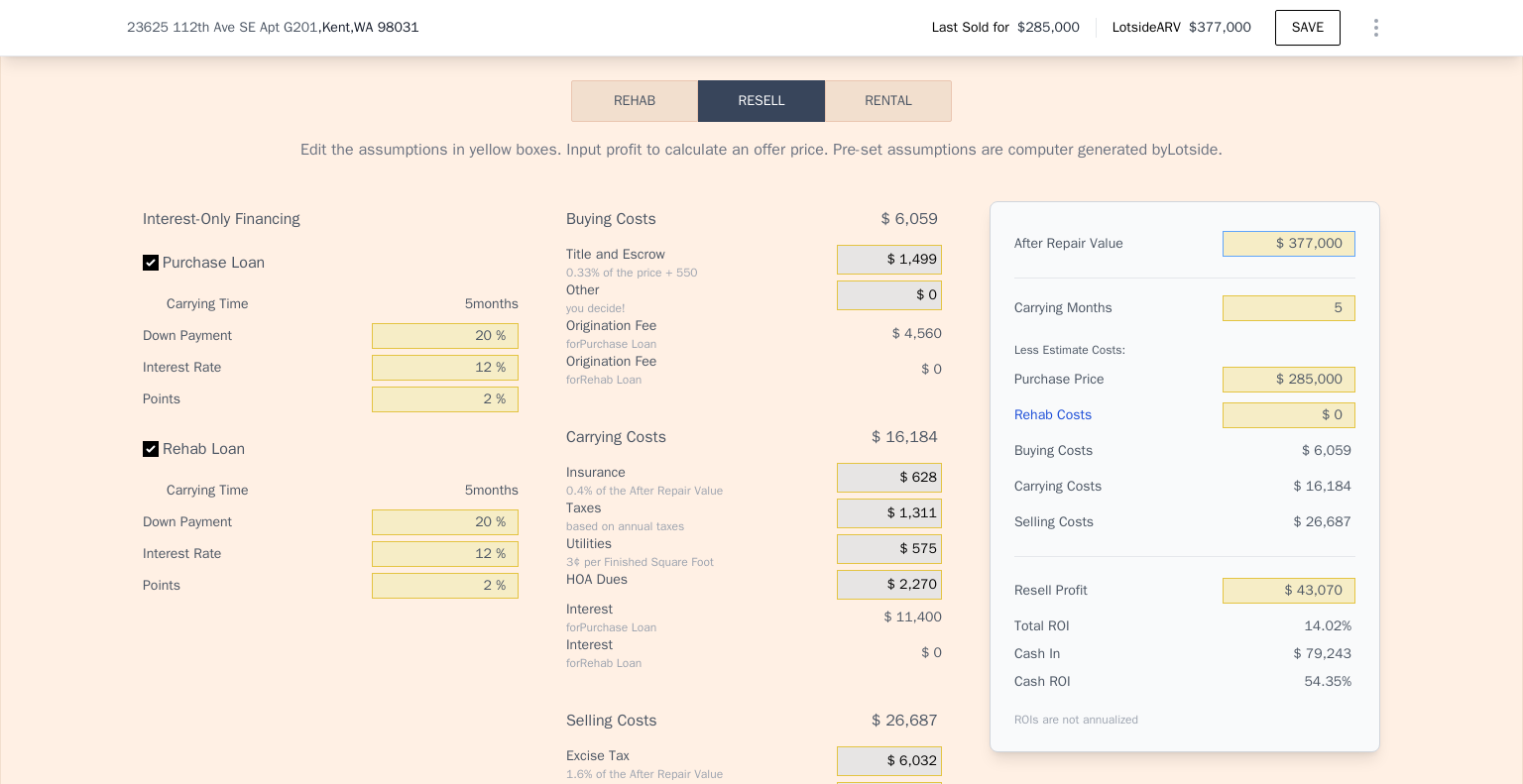 drag, startPoint x: 1338, startPoint y: 272, endPoint x: 1135, endPoint y: 213, distance: 211.40009 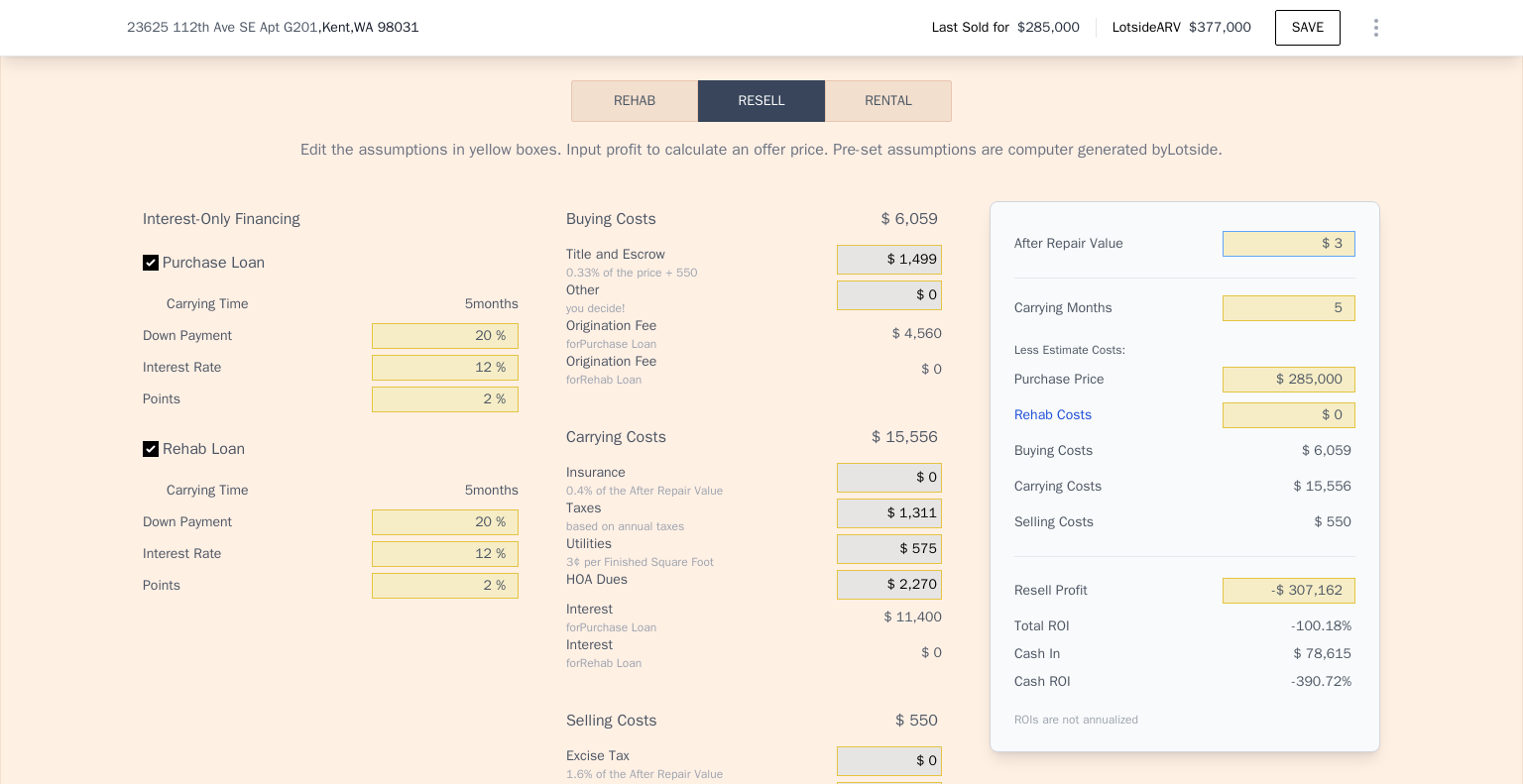 type on "-$ 307,162" 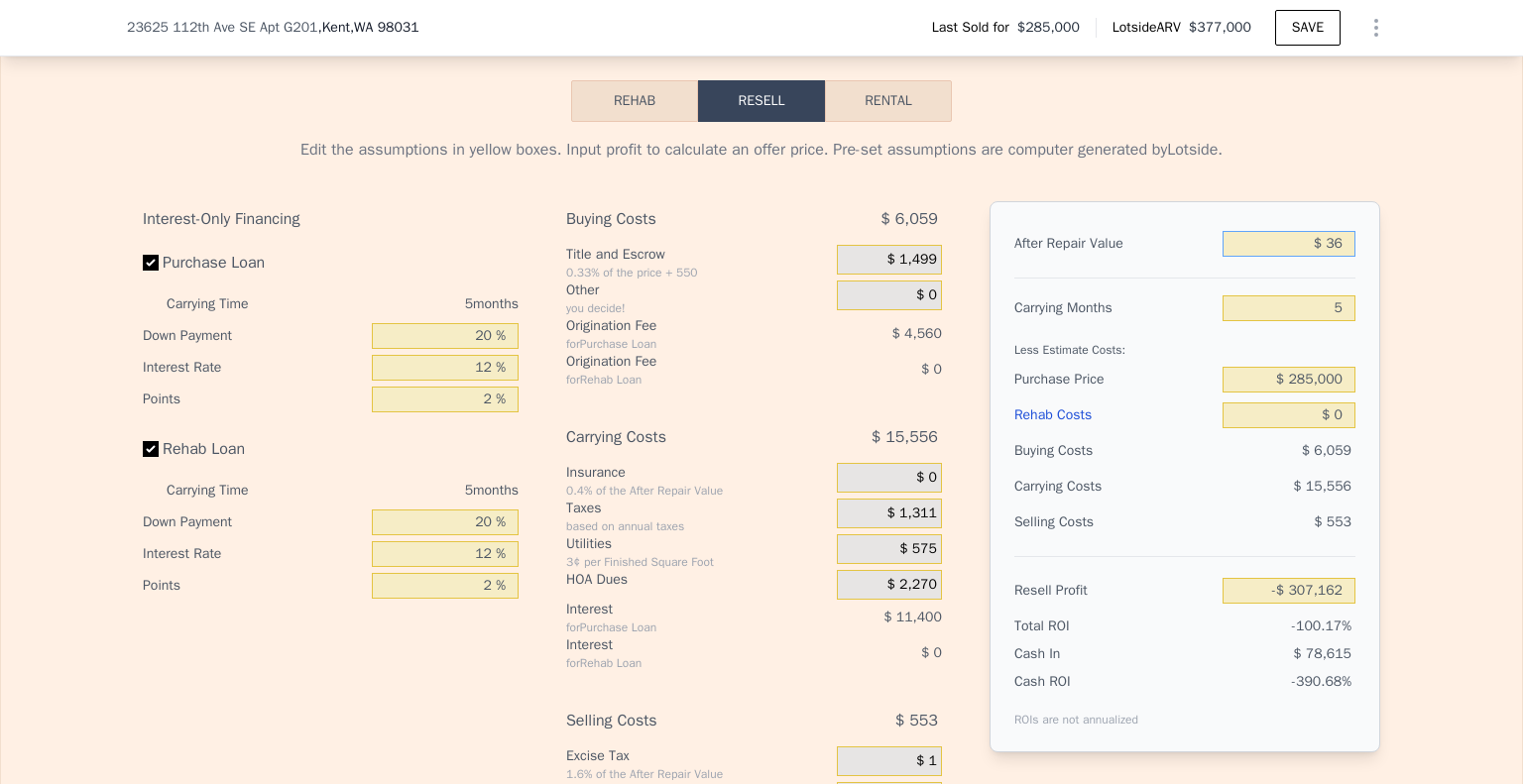 type on "-$ 307,132" 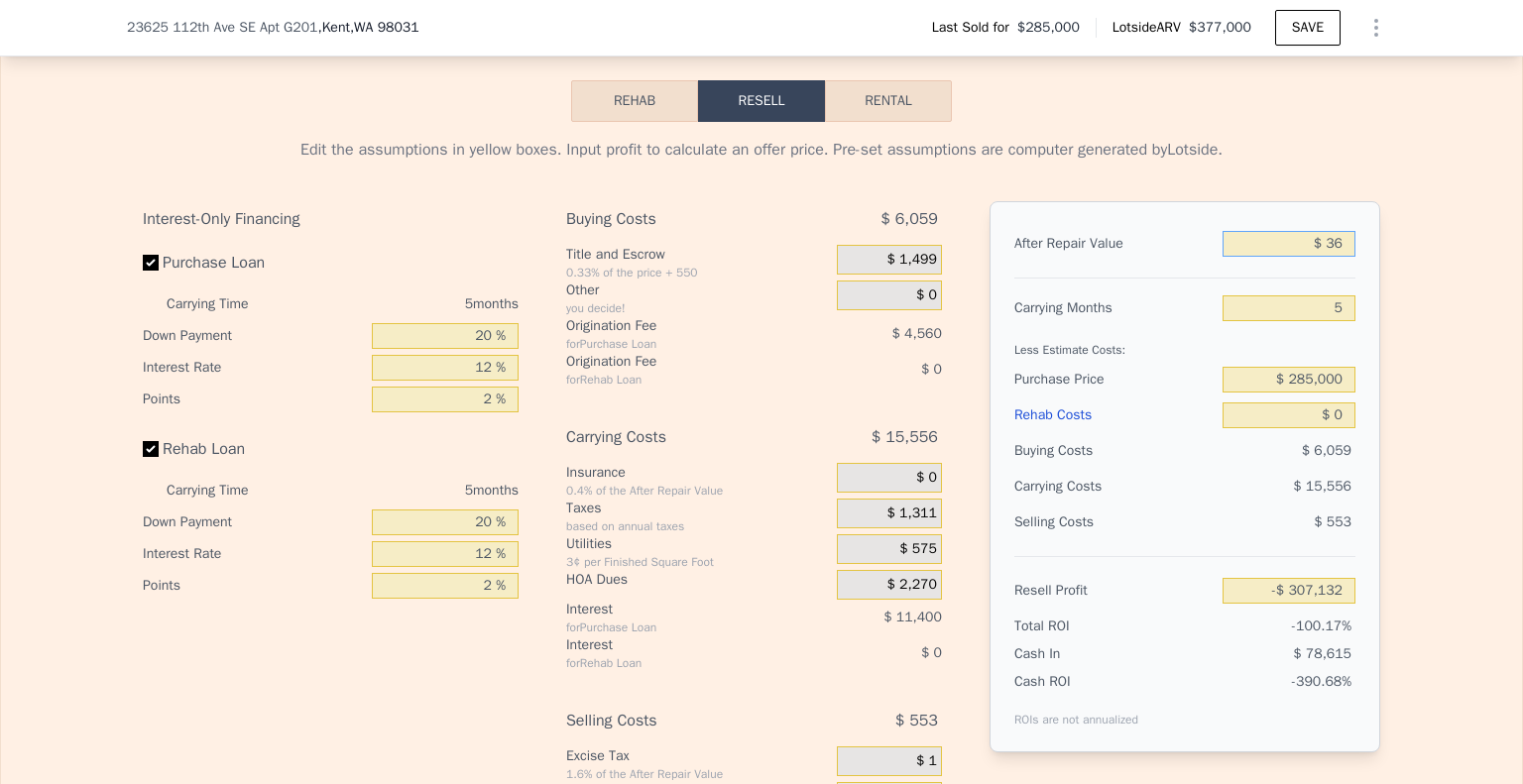 type on "$ 360" 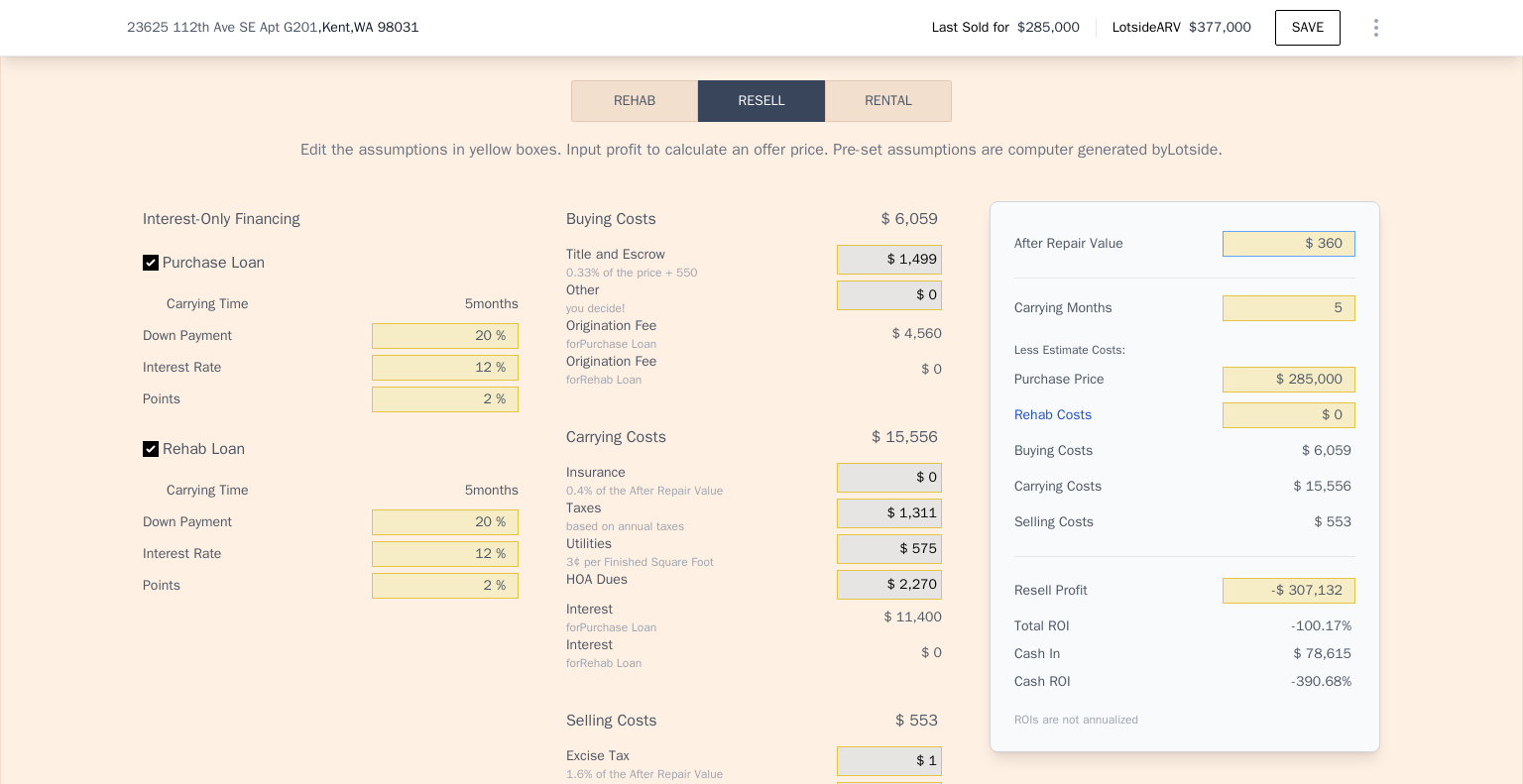 type on "-$ 306,831" 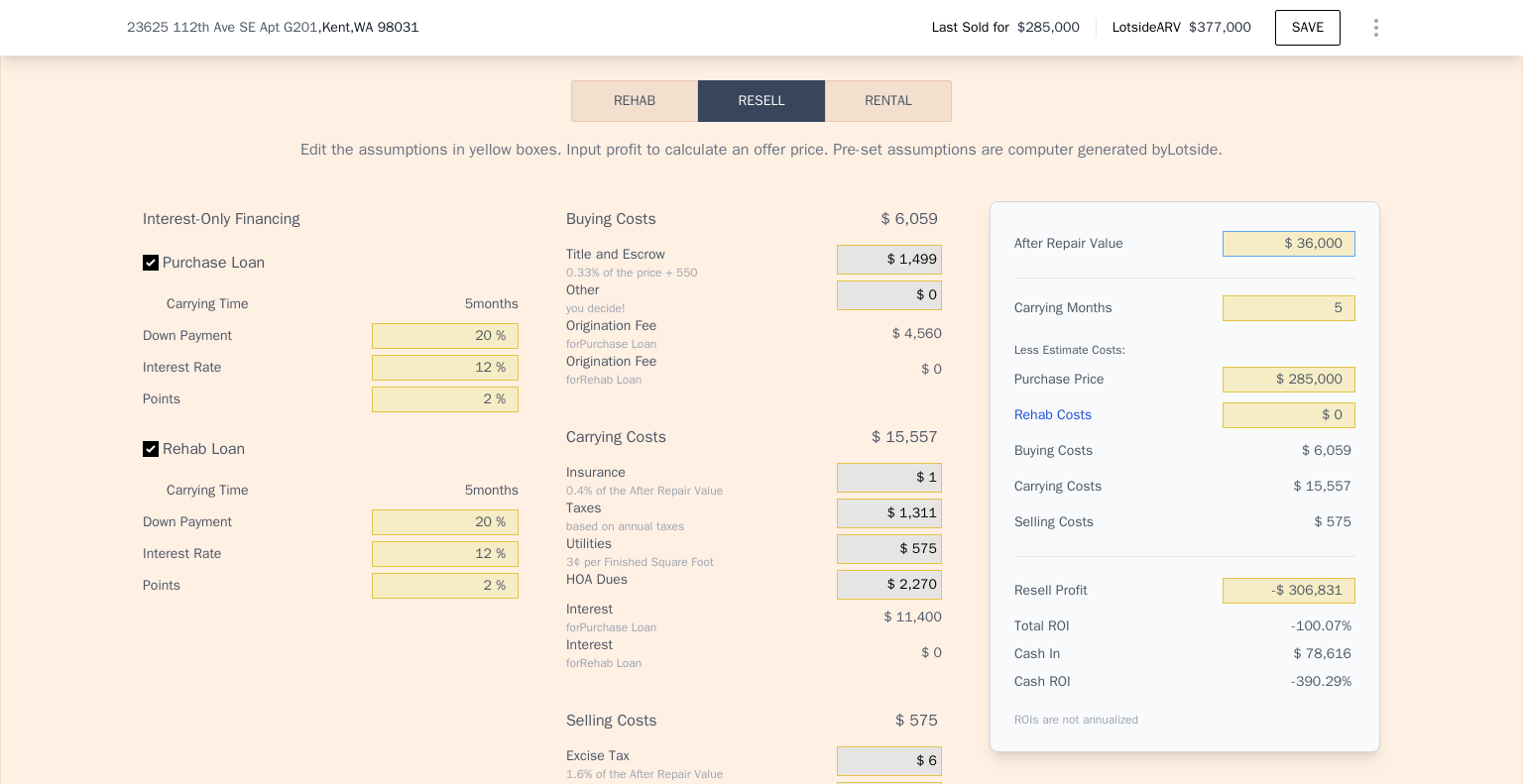 type on "$ 360,000" 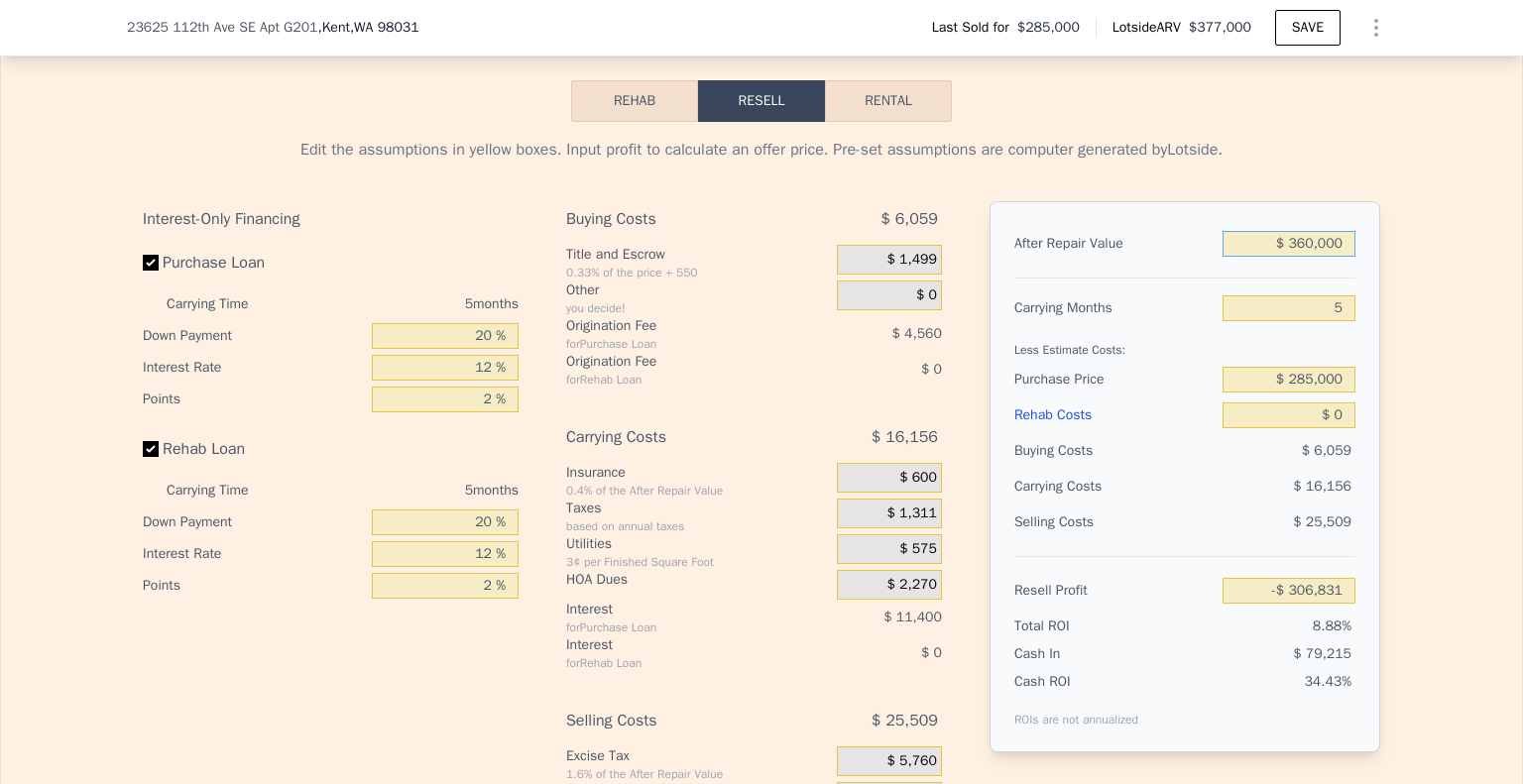 type on "$ 27,276" 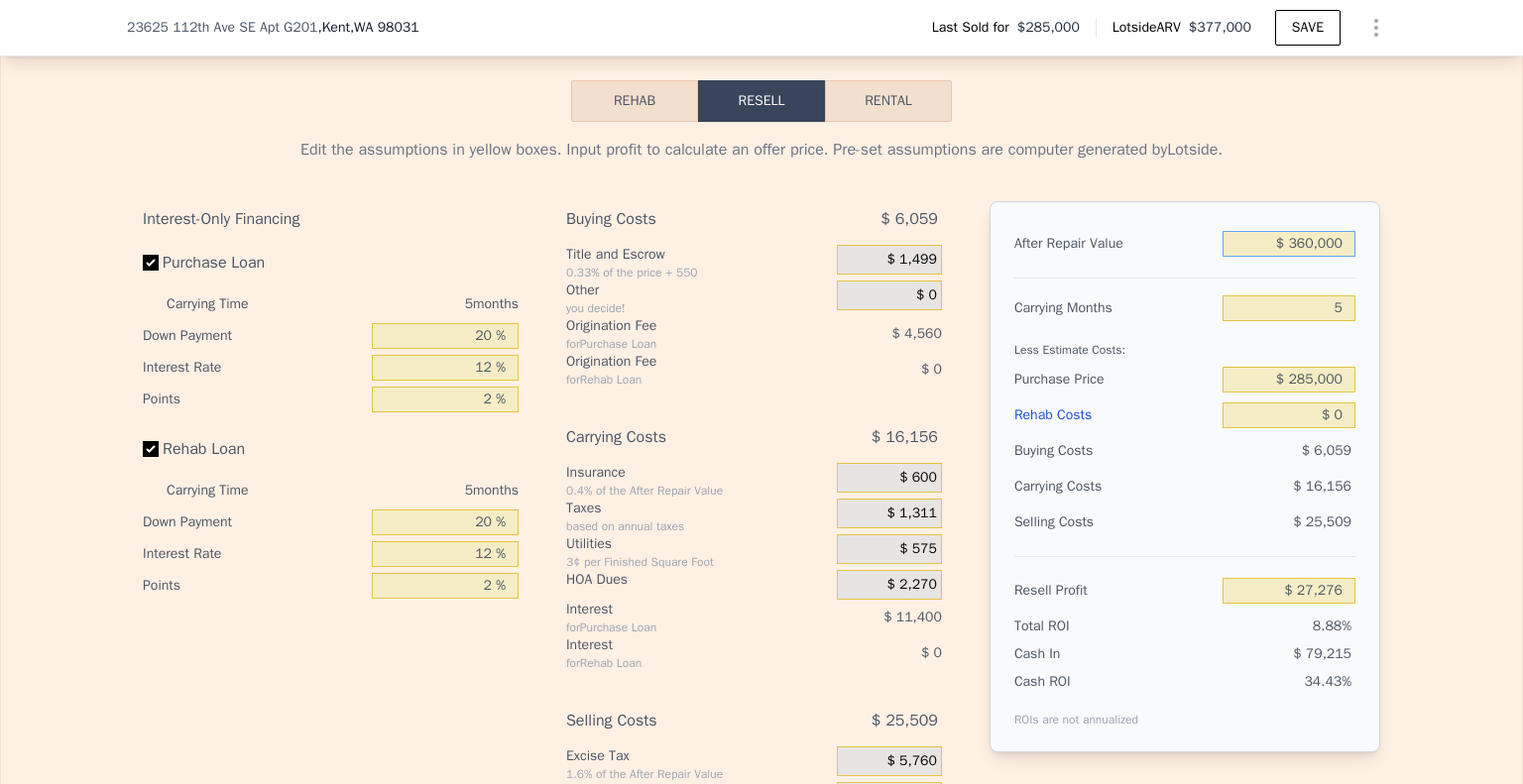 type on "$ 360,000" 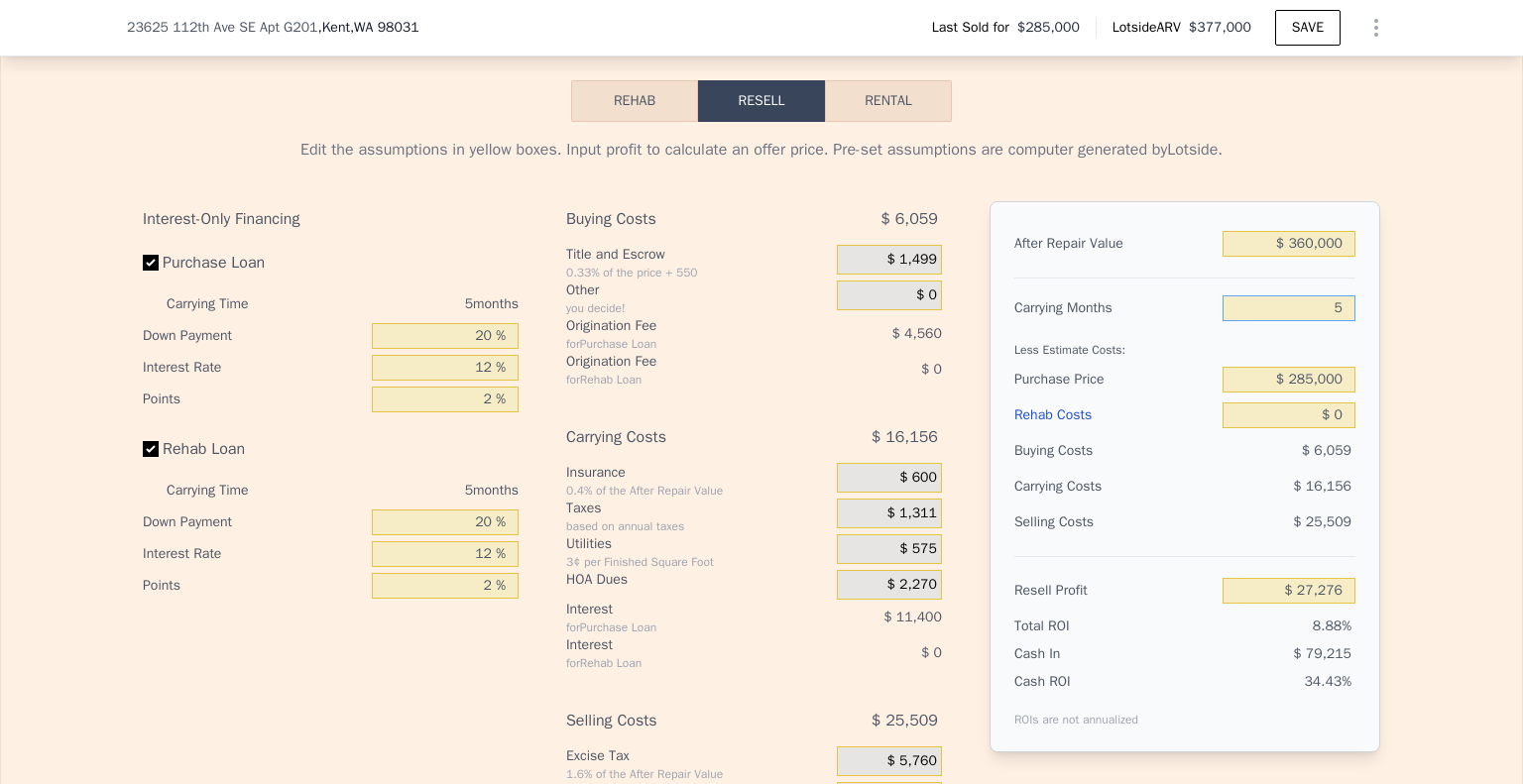 click on "5" at bounding box center [1289, 308] 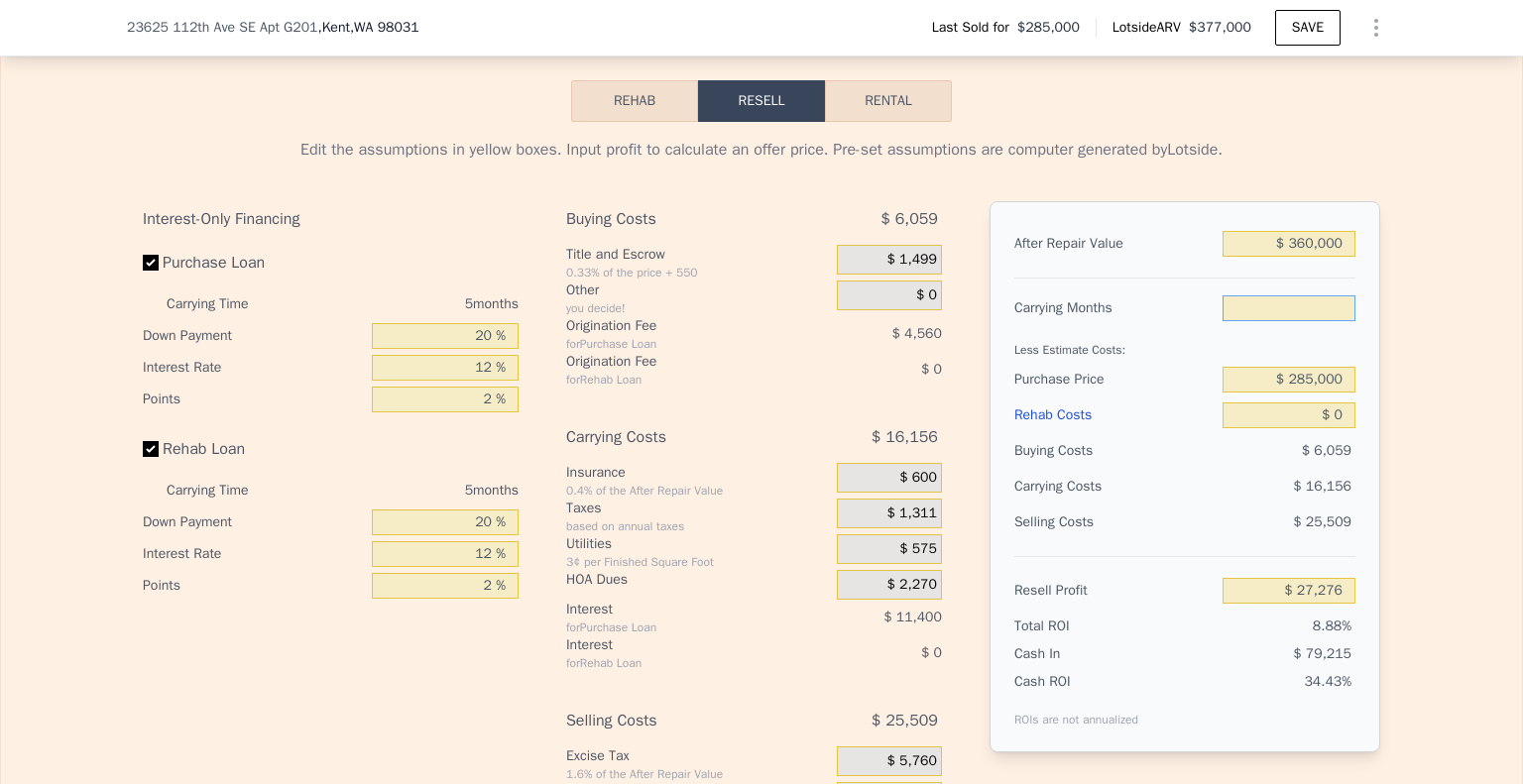 type on "4" 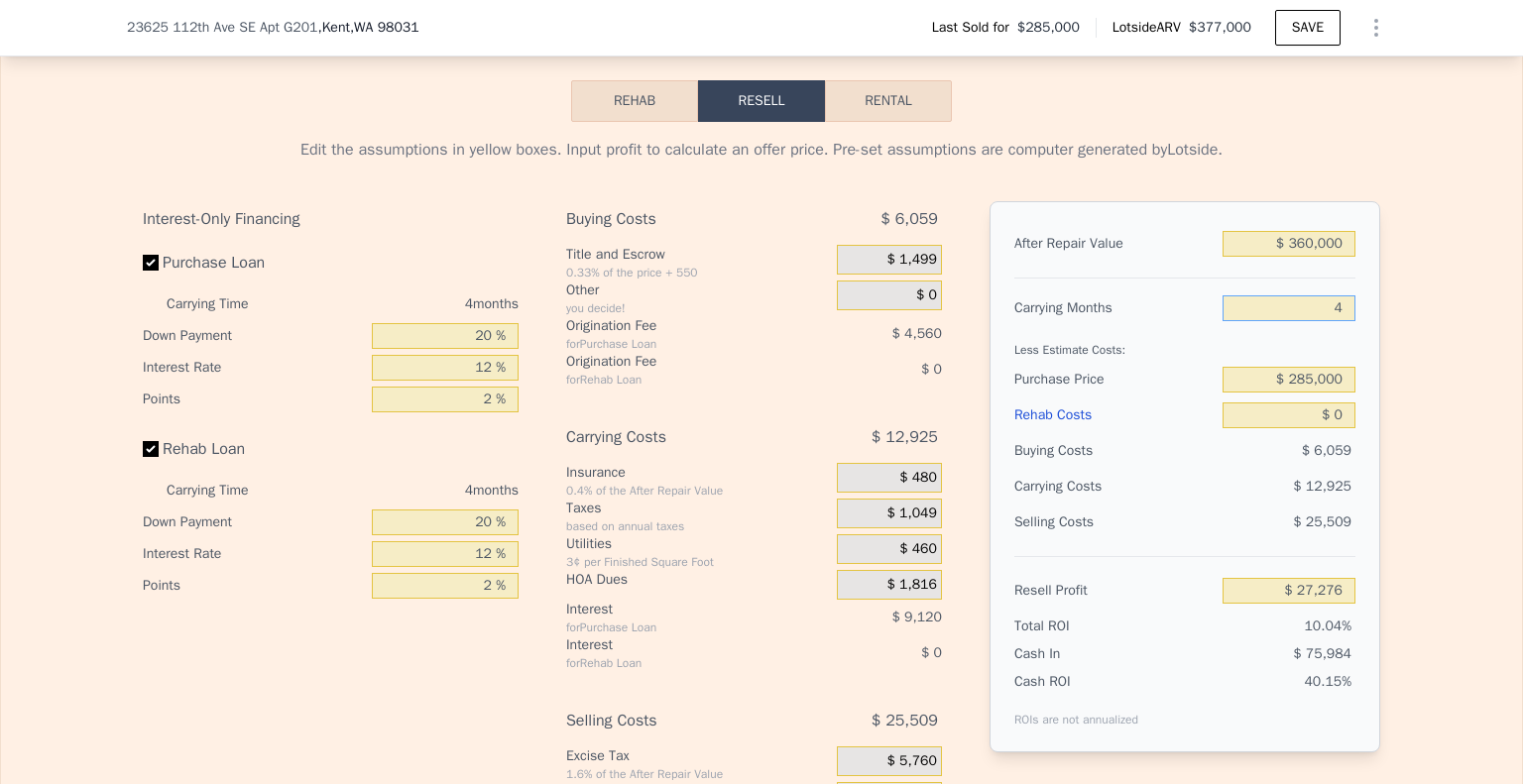 type on "$ 30,507" 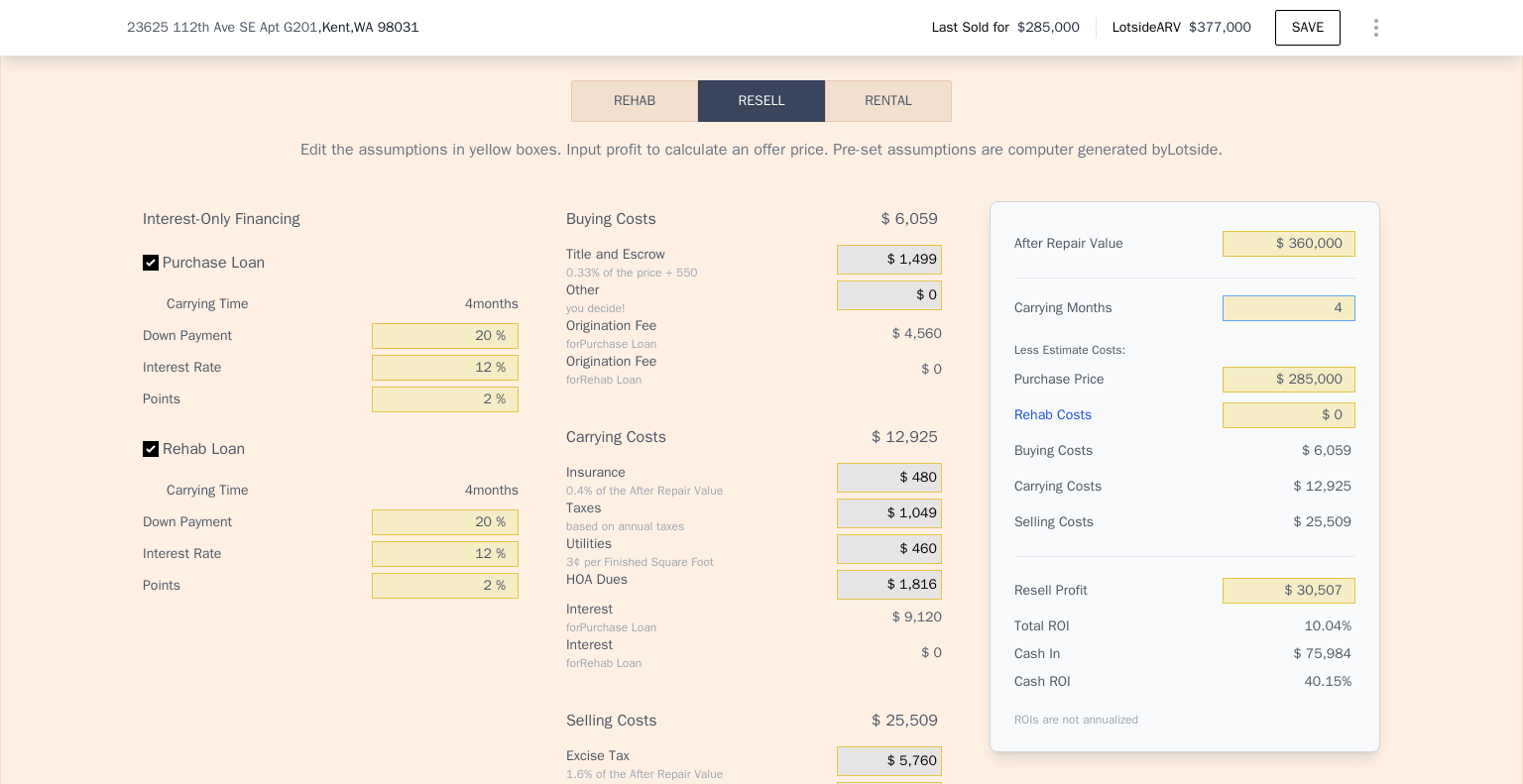 type on "4" 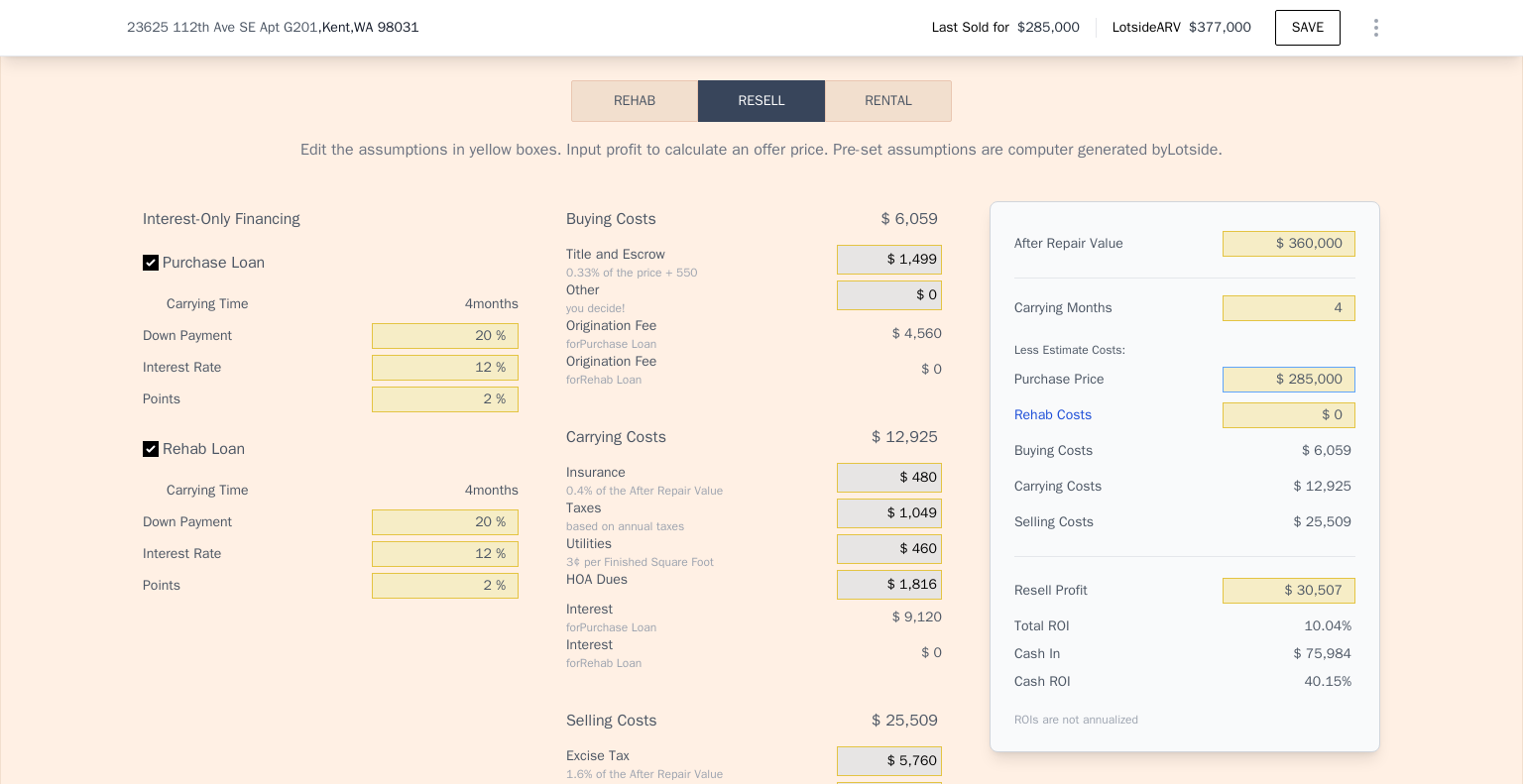 drag, startPoint x: 1335, startPoint y: 406, endPoint x: 1196, endPoint y: 383, distance: 140.89003 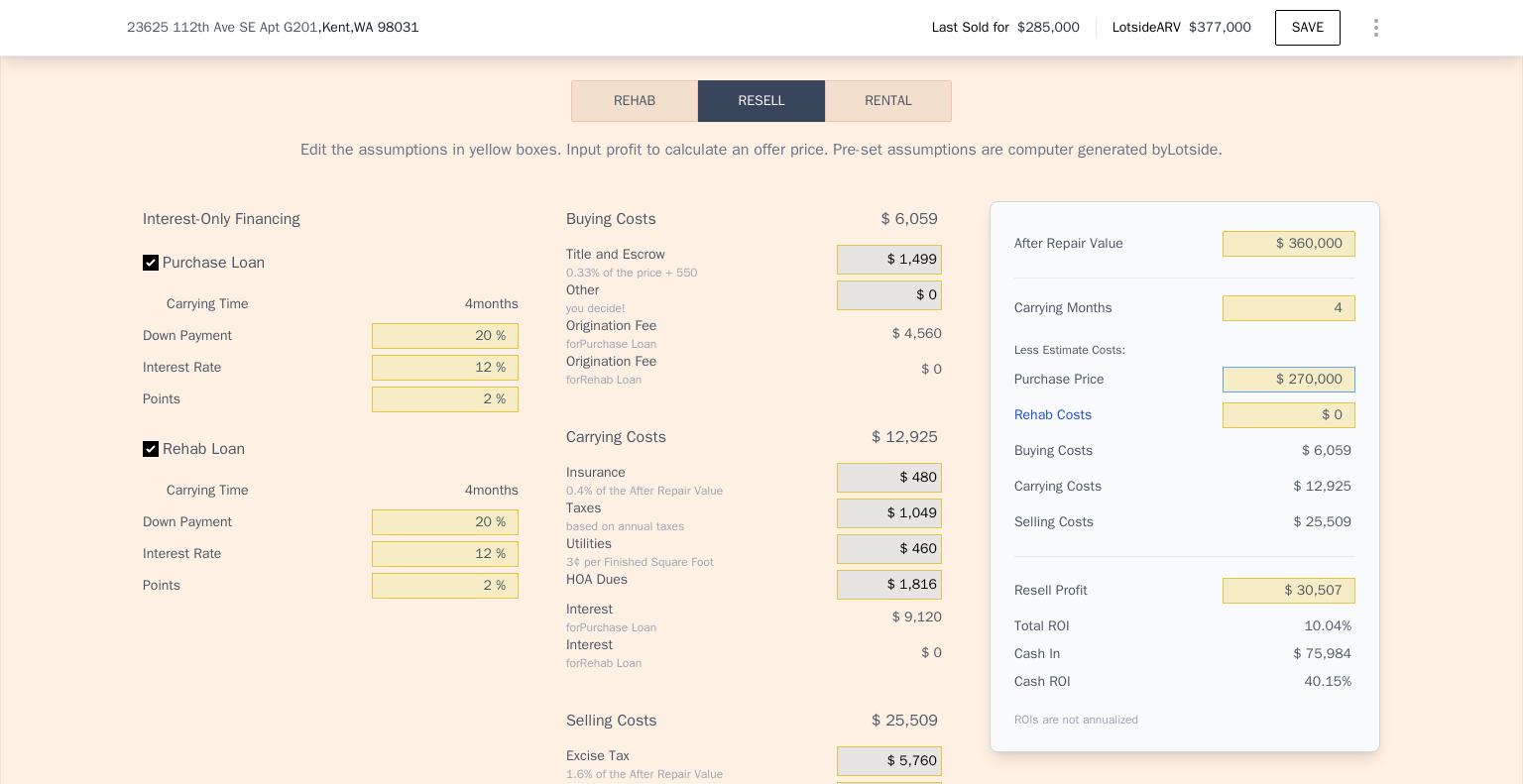 type on "$ 270,000" 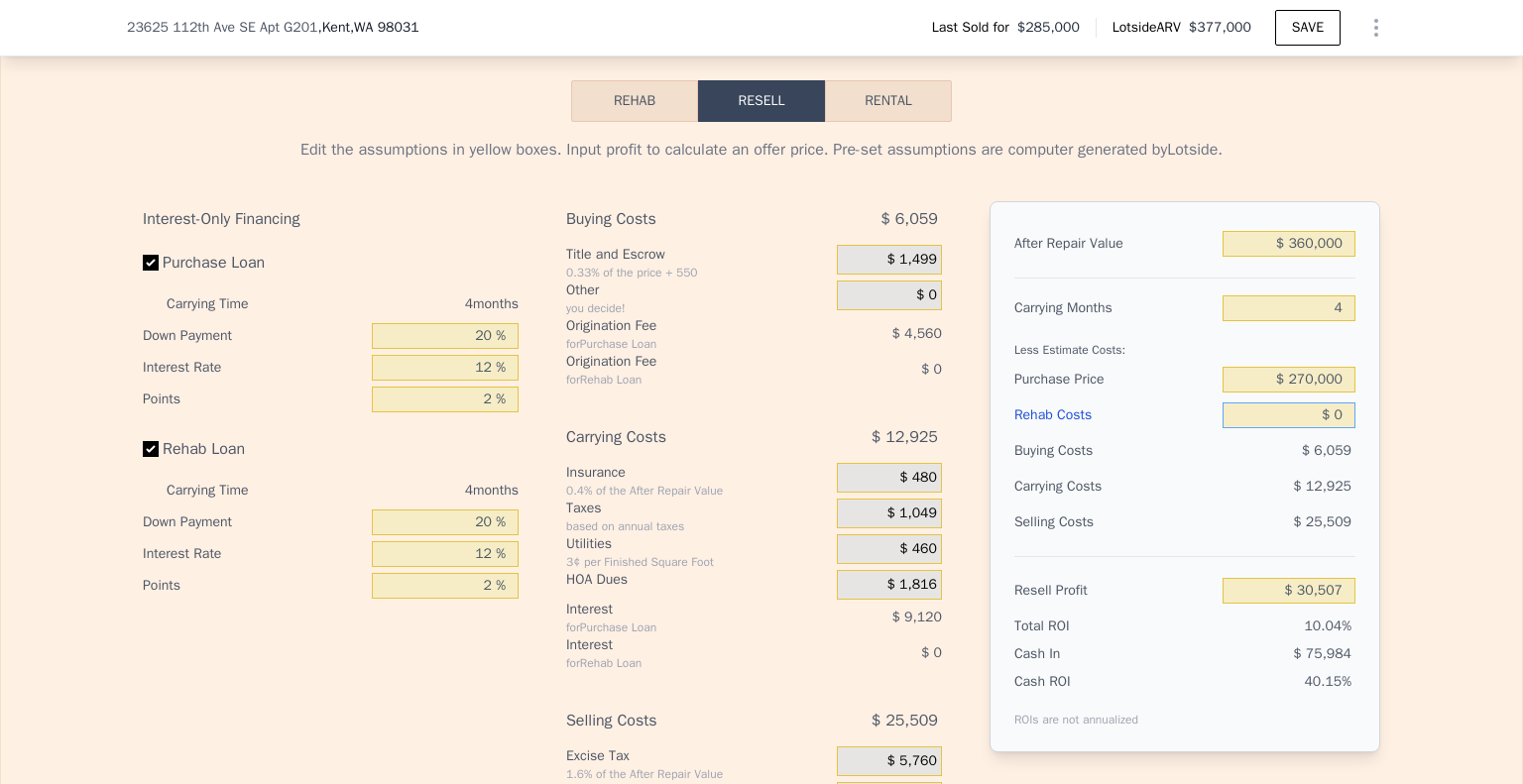 click on "$ 0" at bounding box center [1289, 415] 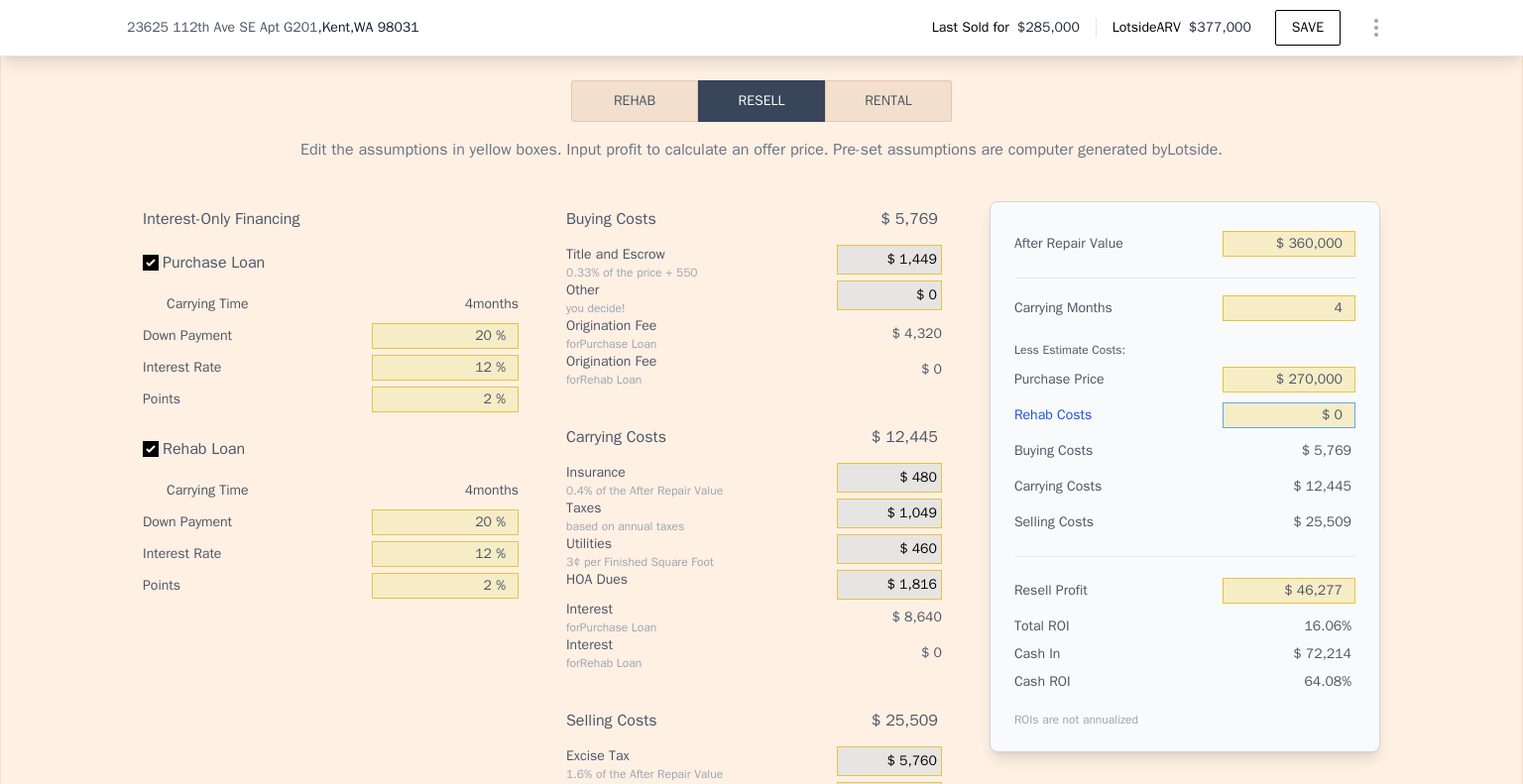 drag, startPoint x: 1344, startPoint y: 442, endPoint x: 1218, endPoint y: 403, distance: 131.8977 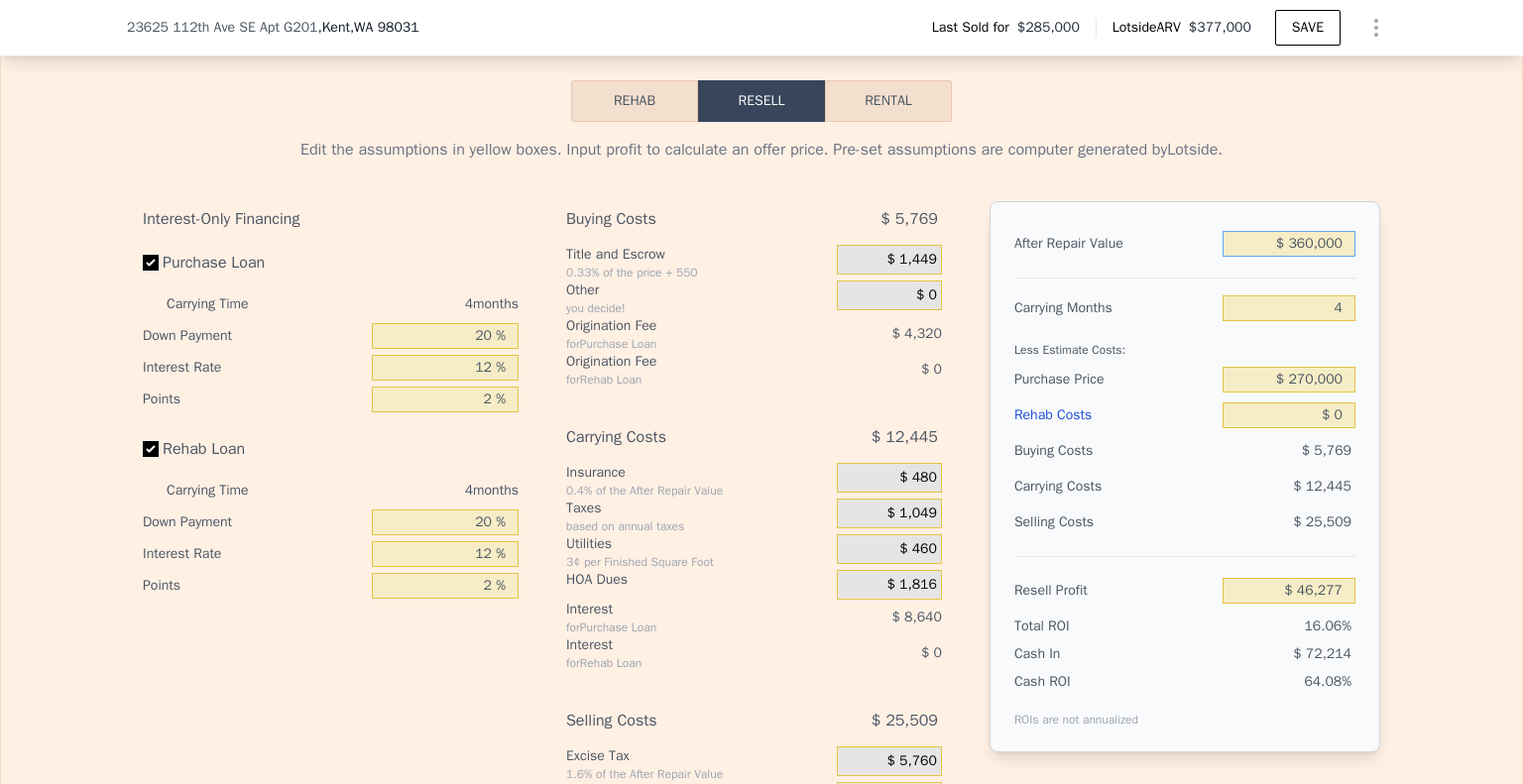 drag, startPoint x: 1334, startPoint y: 273, endPoint x: 1174, endPoint y: 224, distance: 167.33499 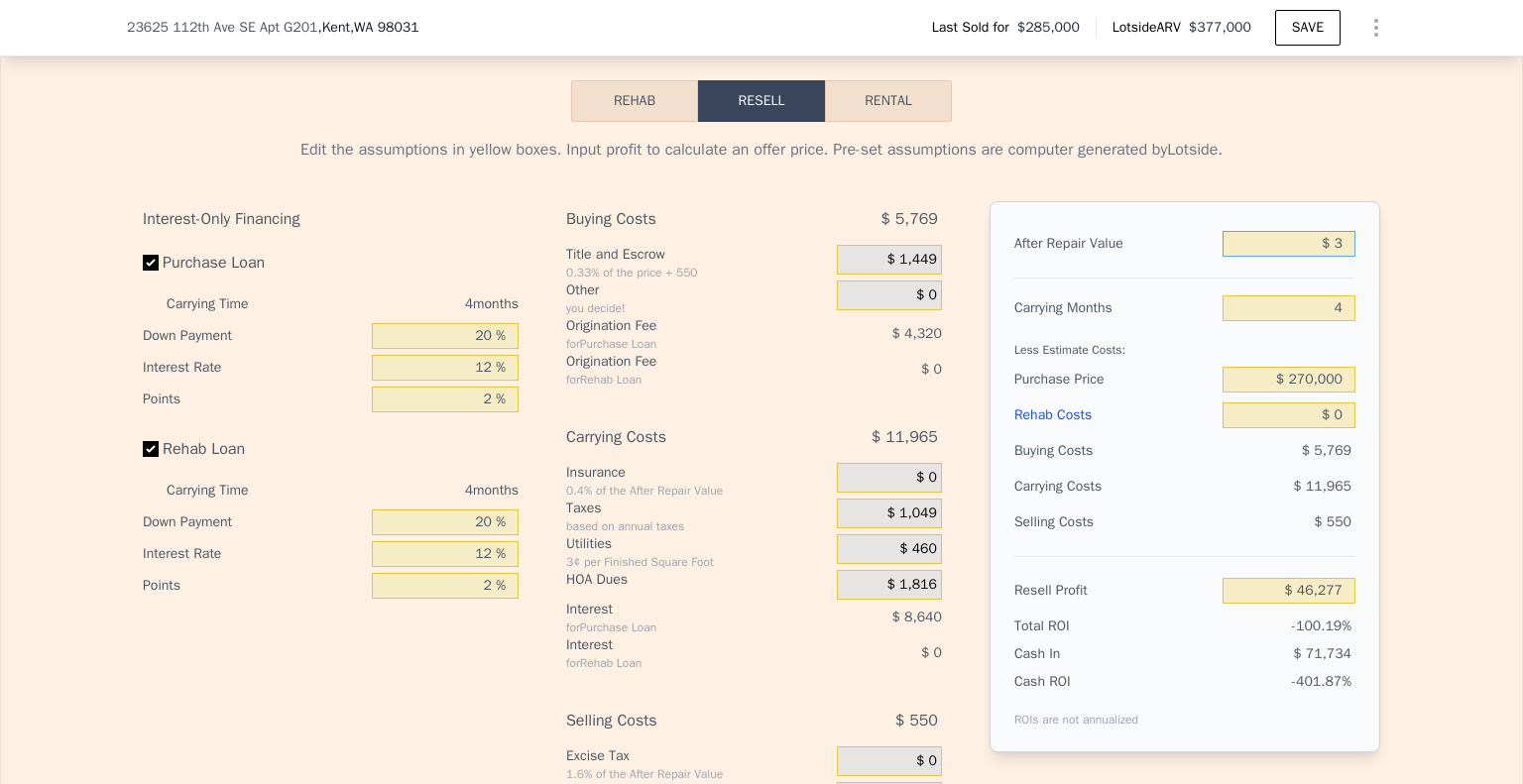 type on "-$ 288,281" 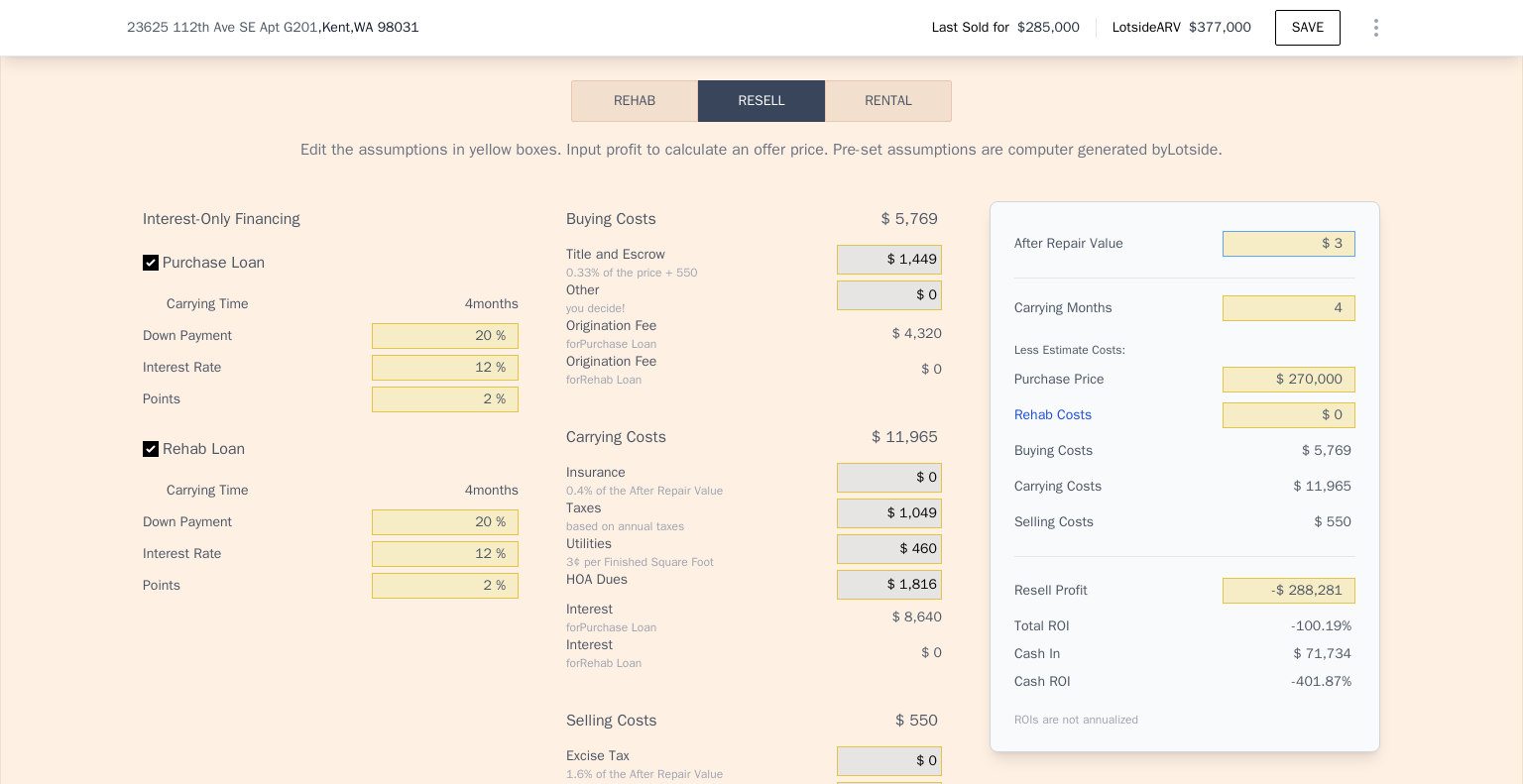 type on "$ 35" 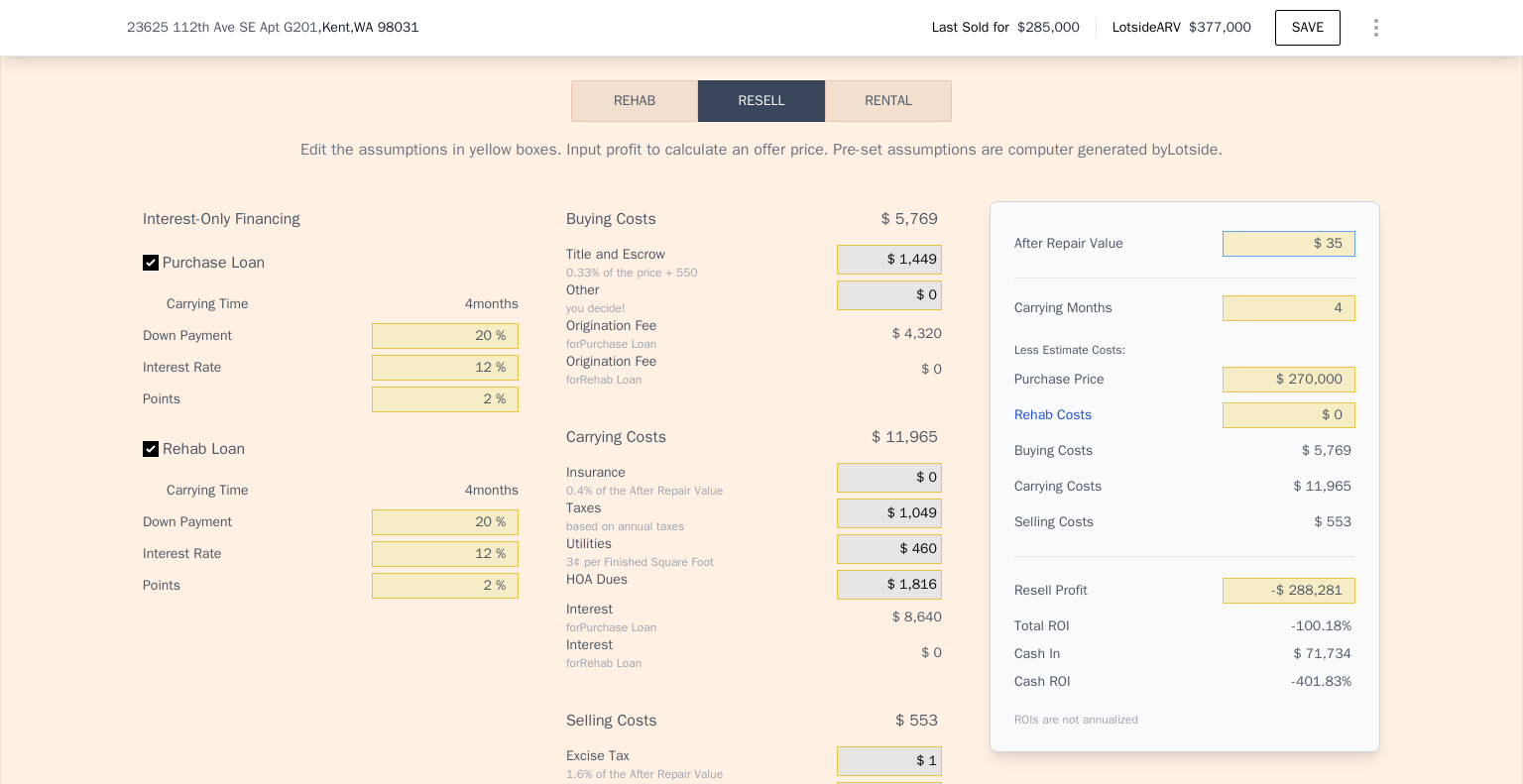 type on "-$ 288,252" 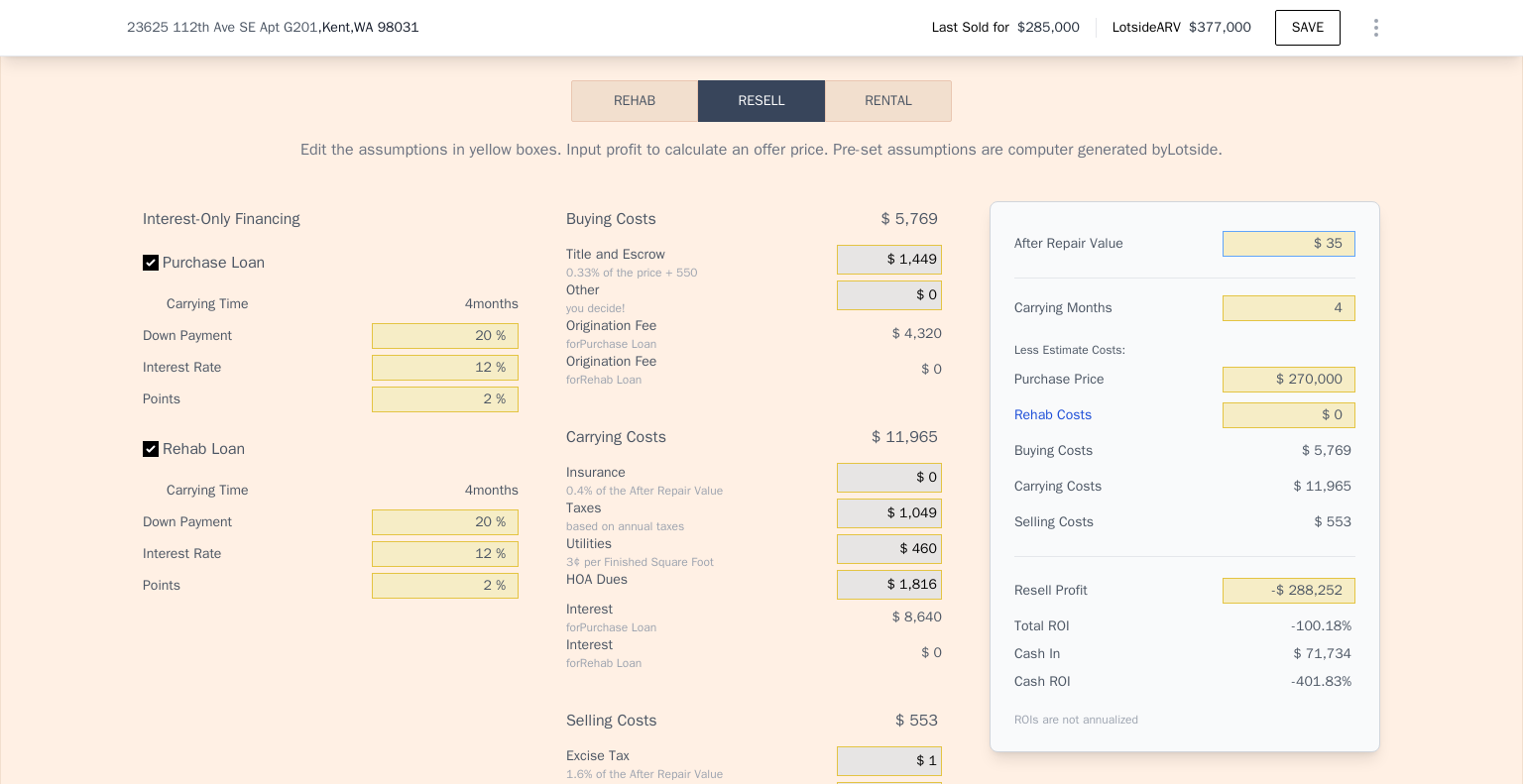 type on "$ 350" 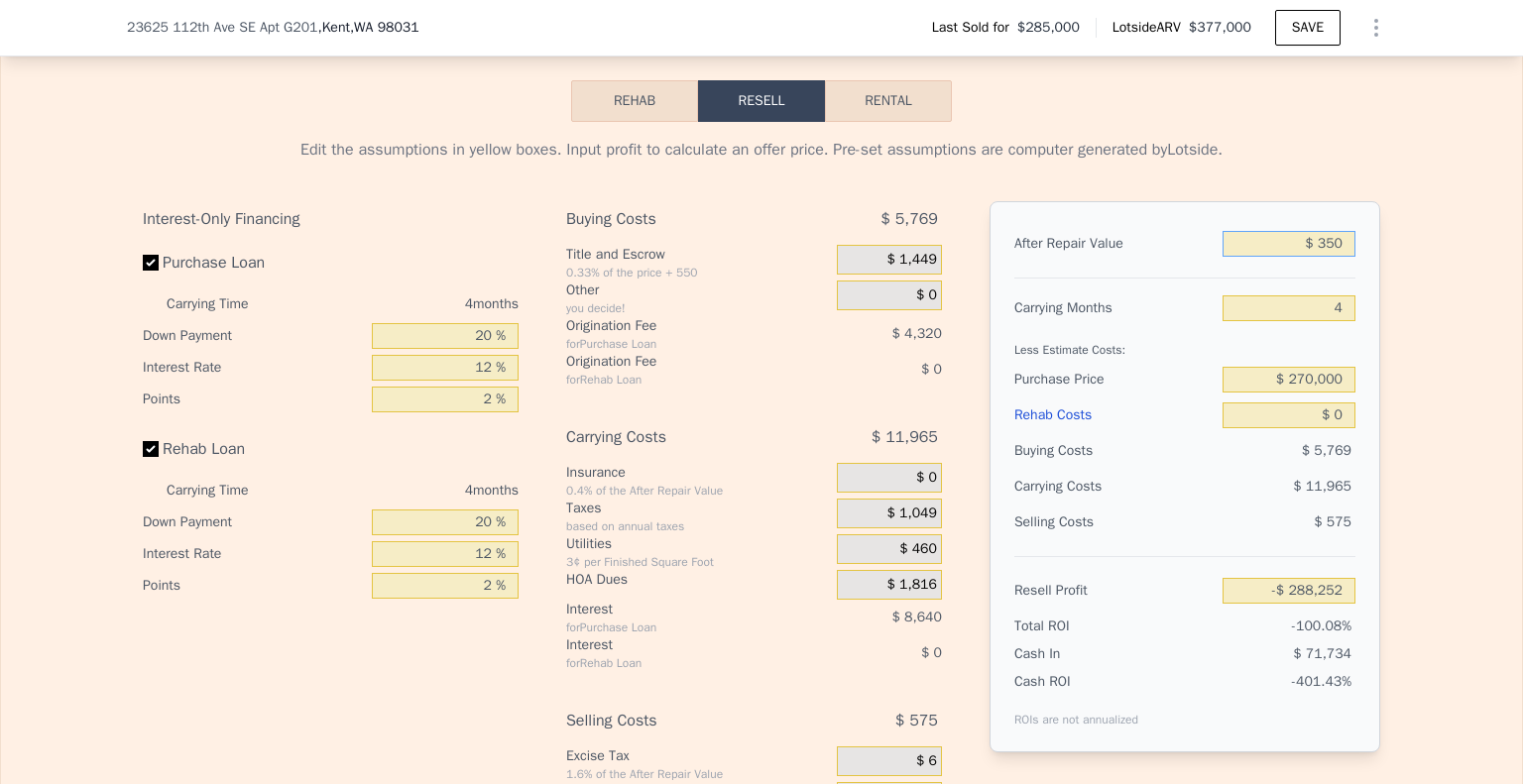 type on "-$ 287,959" 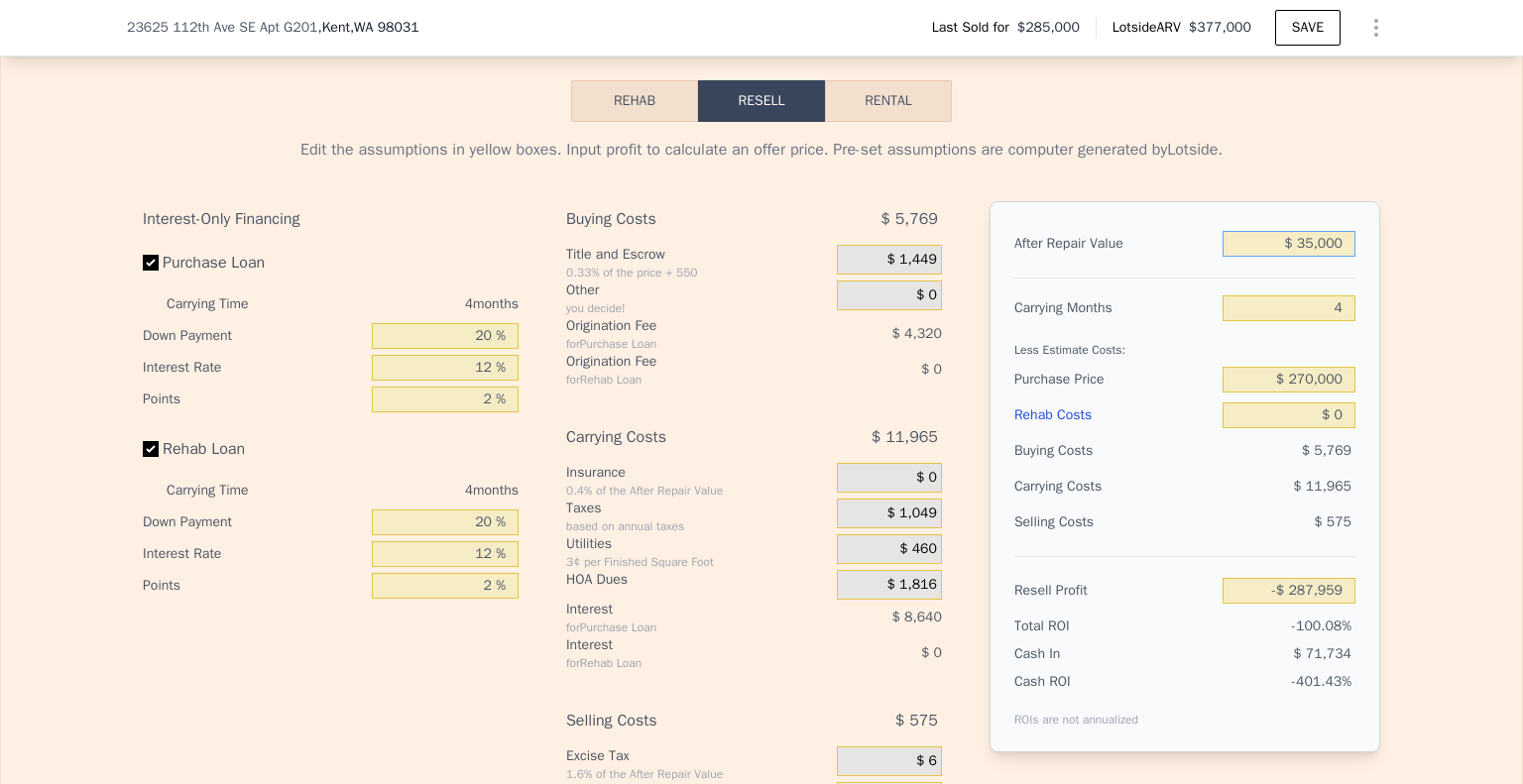 type on "$ 350,000" 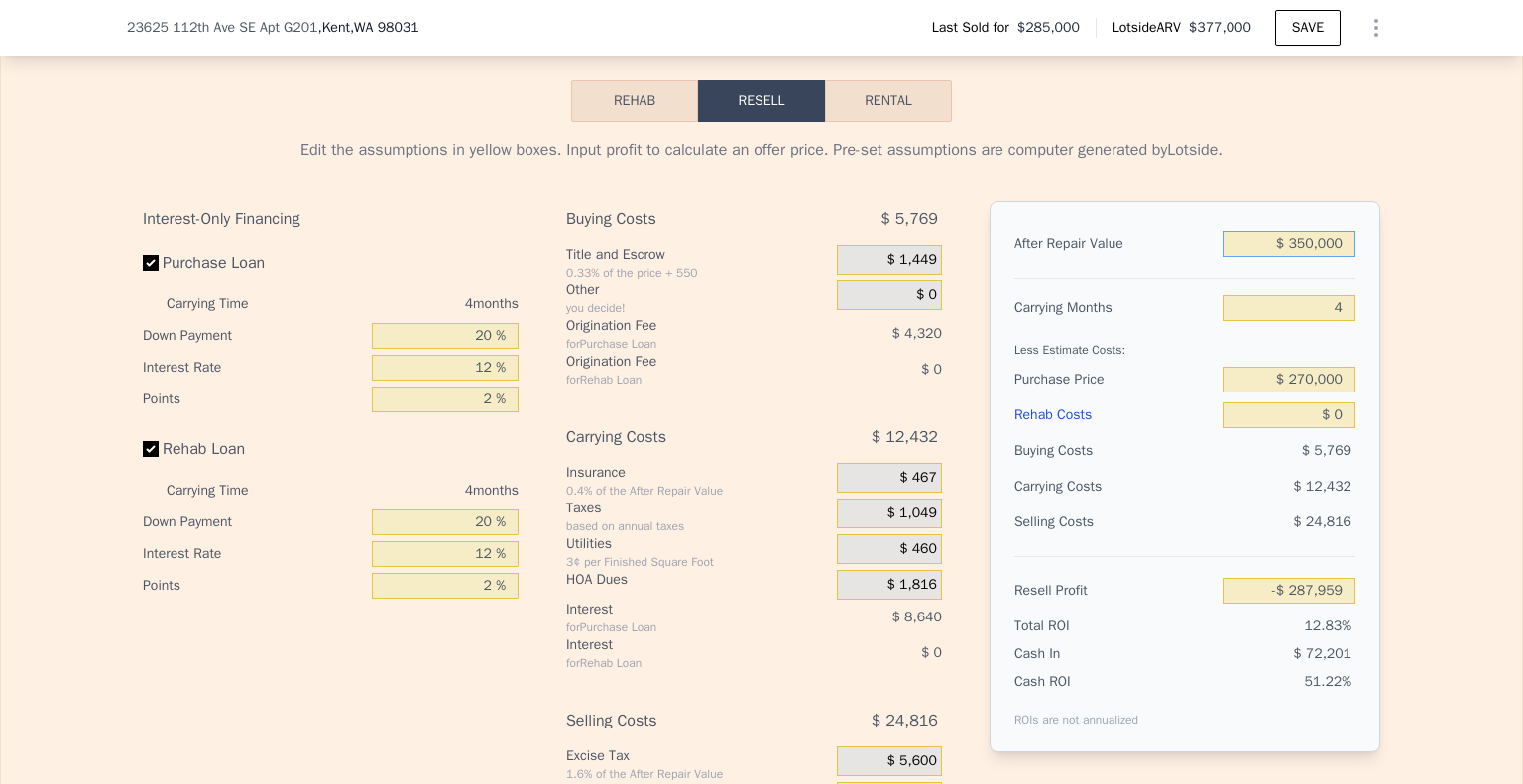 type on "$ 36,983" 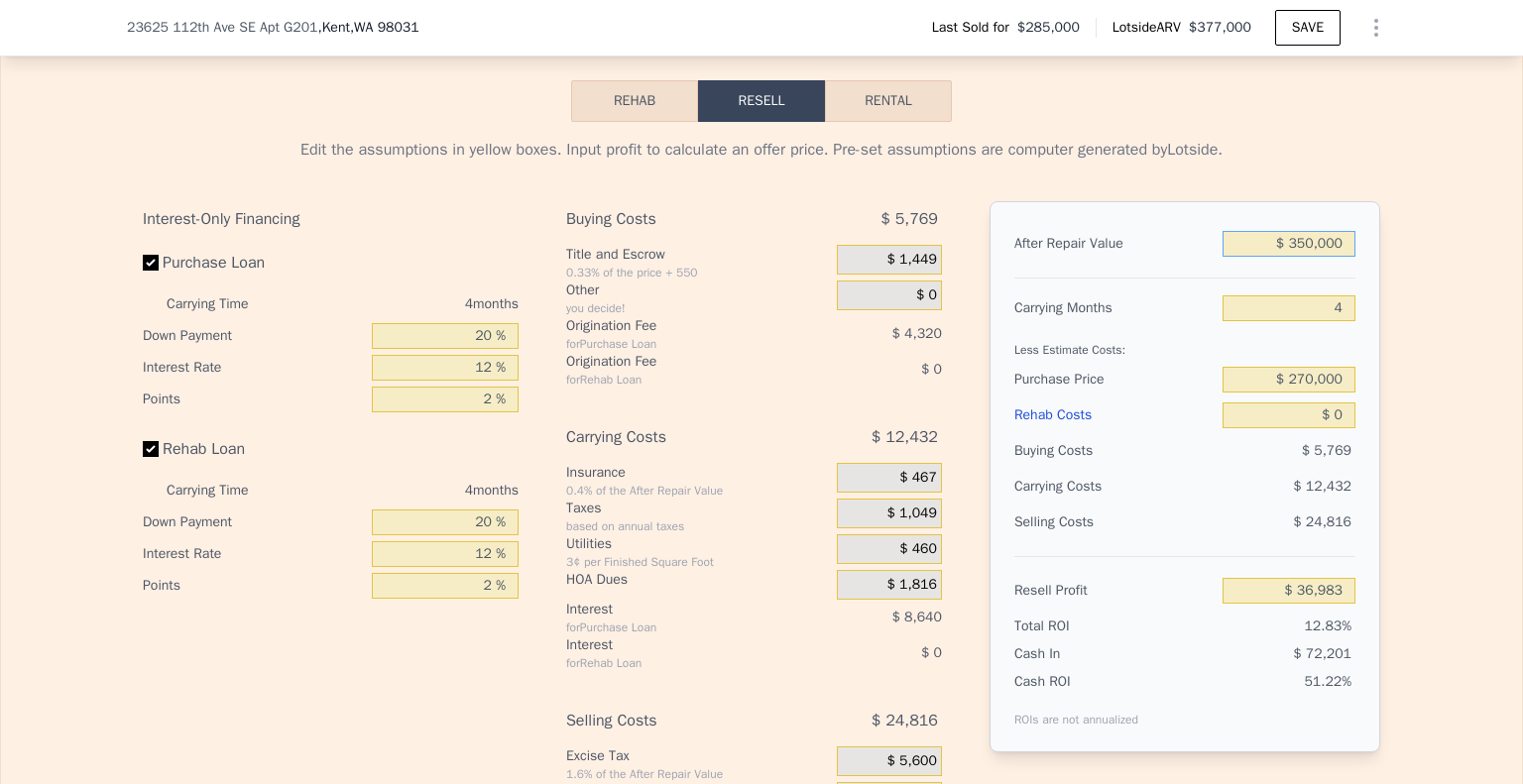 type on "$ 350,000" 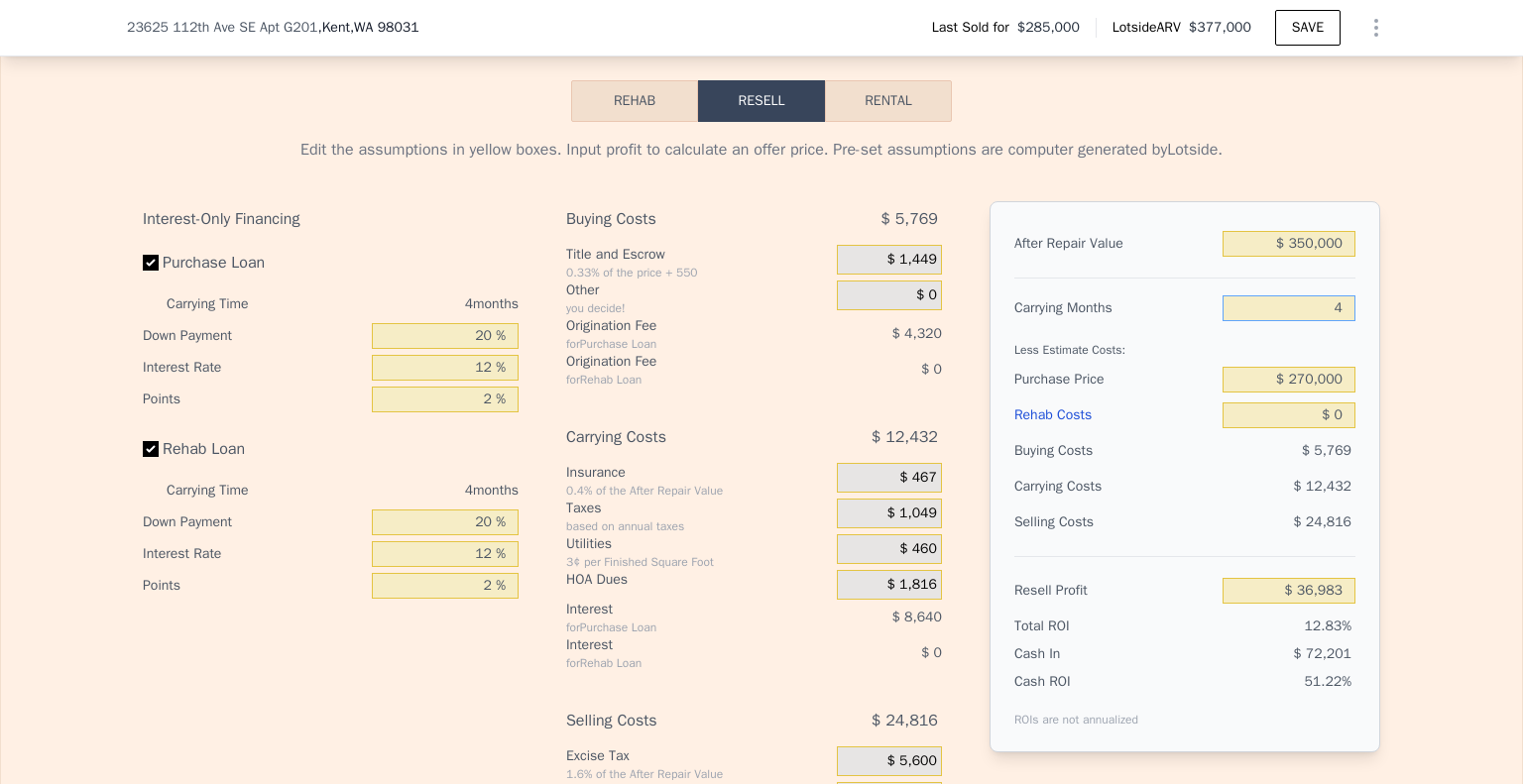 click on "4" at bounding box center [1289, 308] 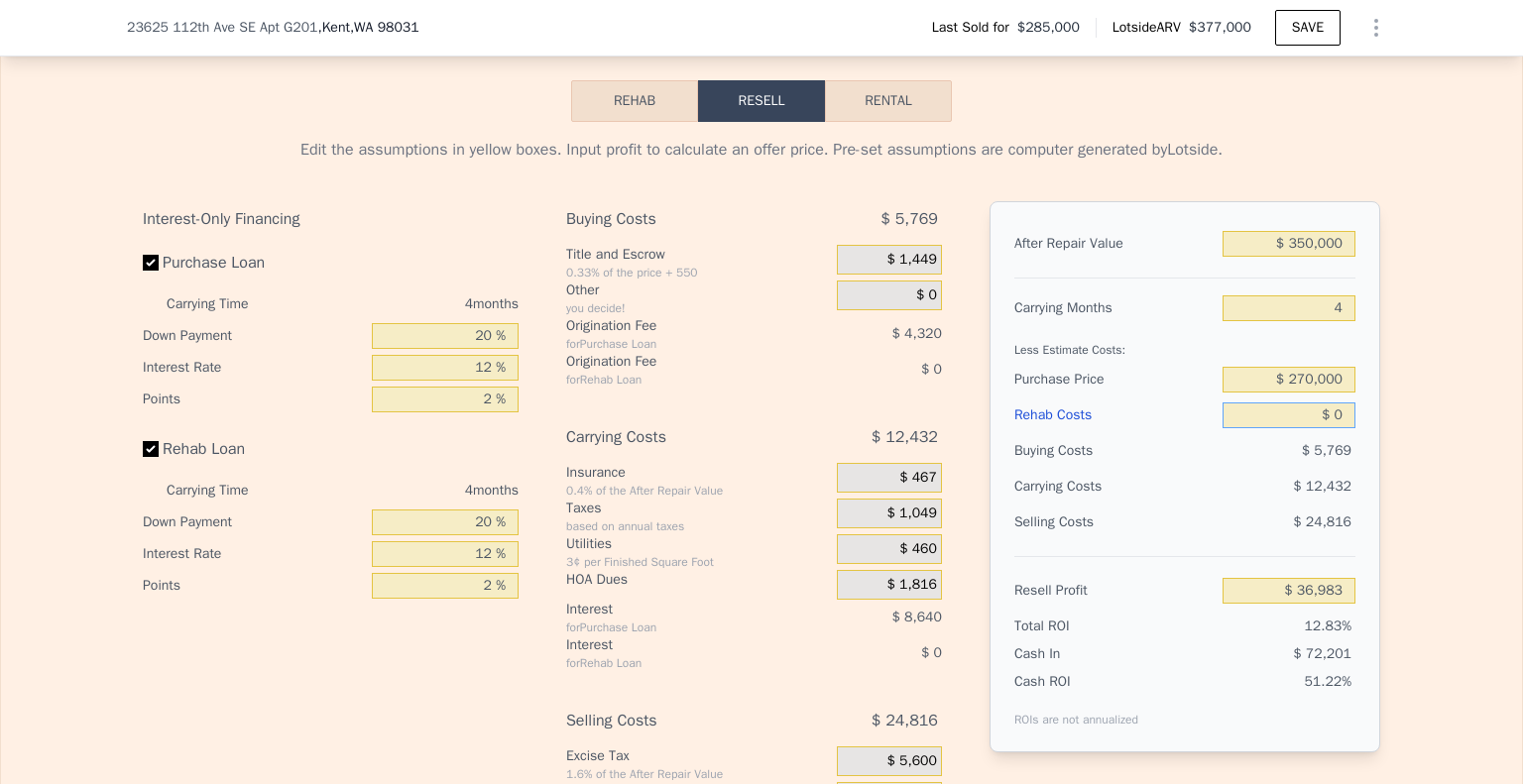 click on "$ 0" at bounding box center [1289, 415] 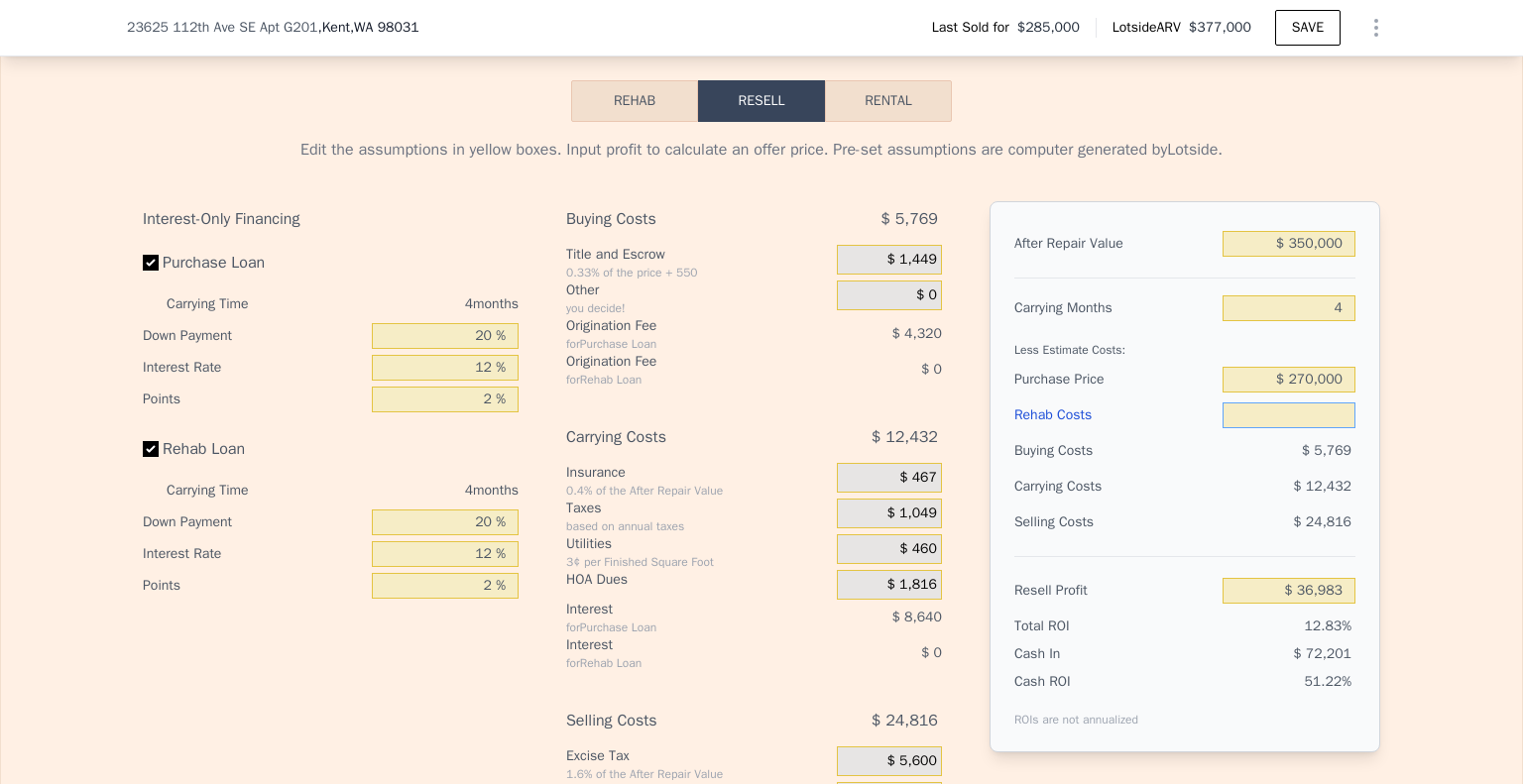 type on "$ 5" 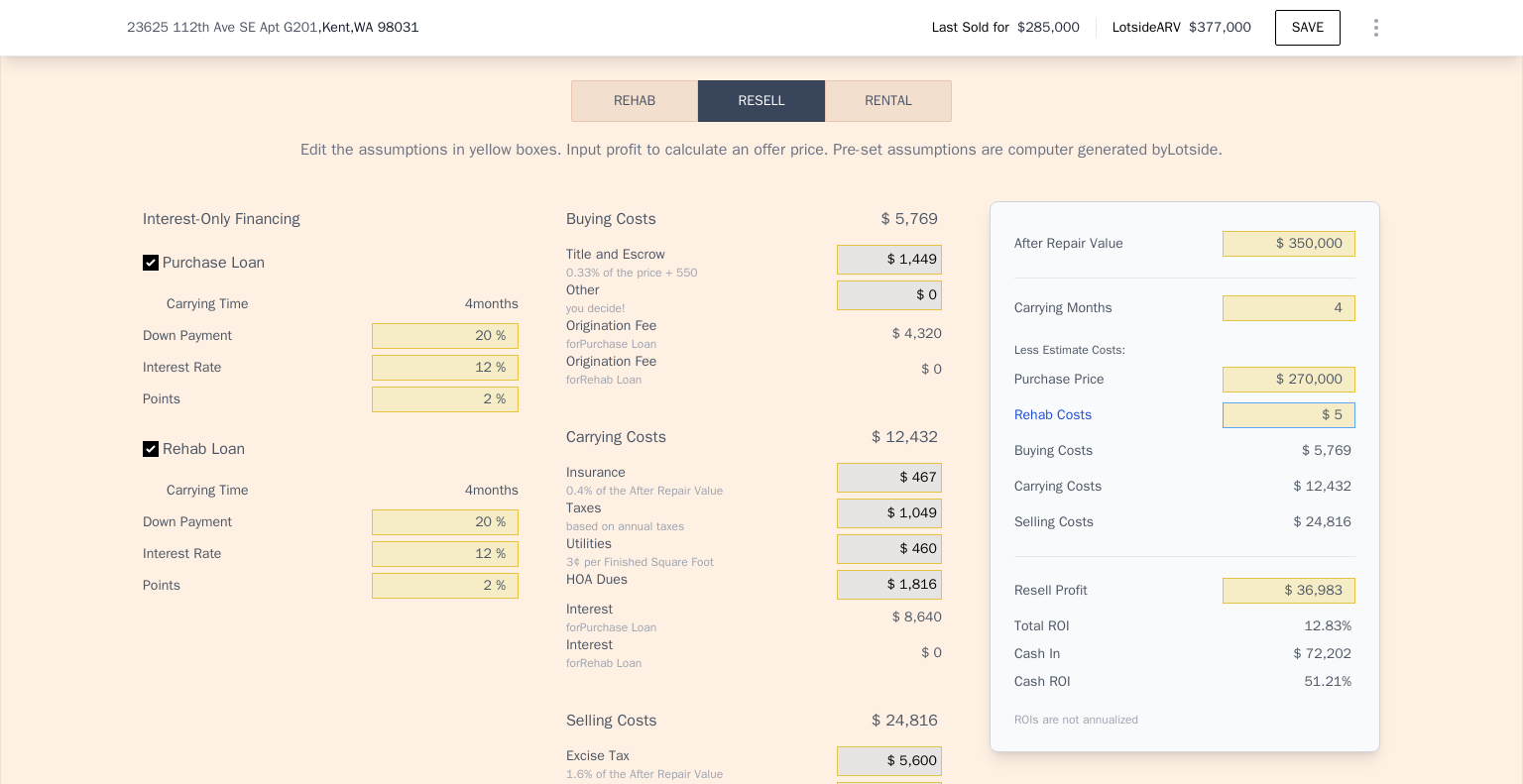 type on "$ 36,978" 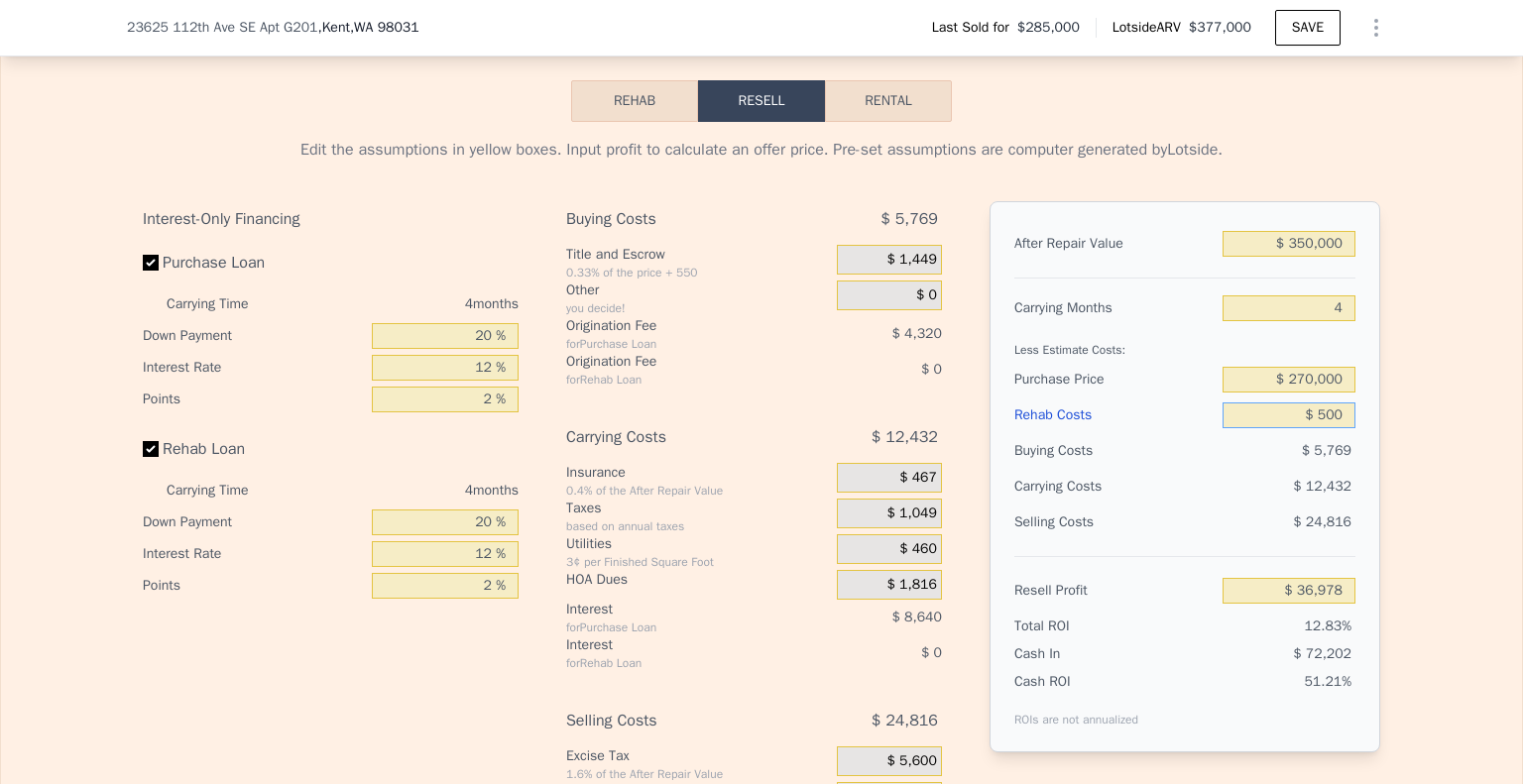 type on "$ 5,000" 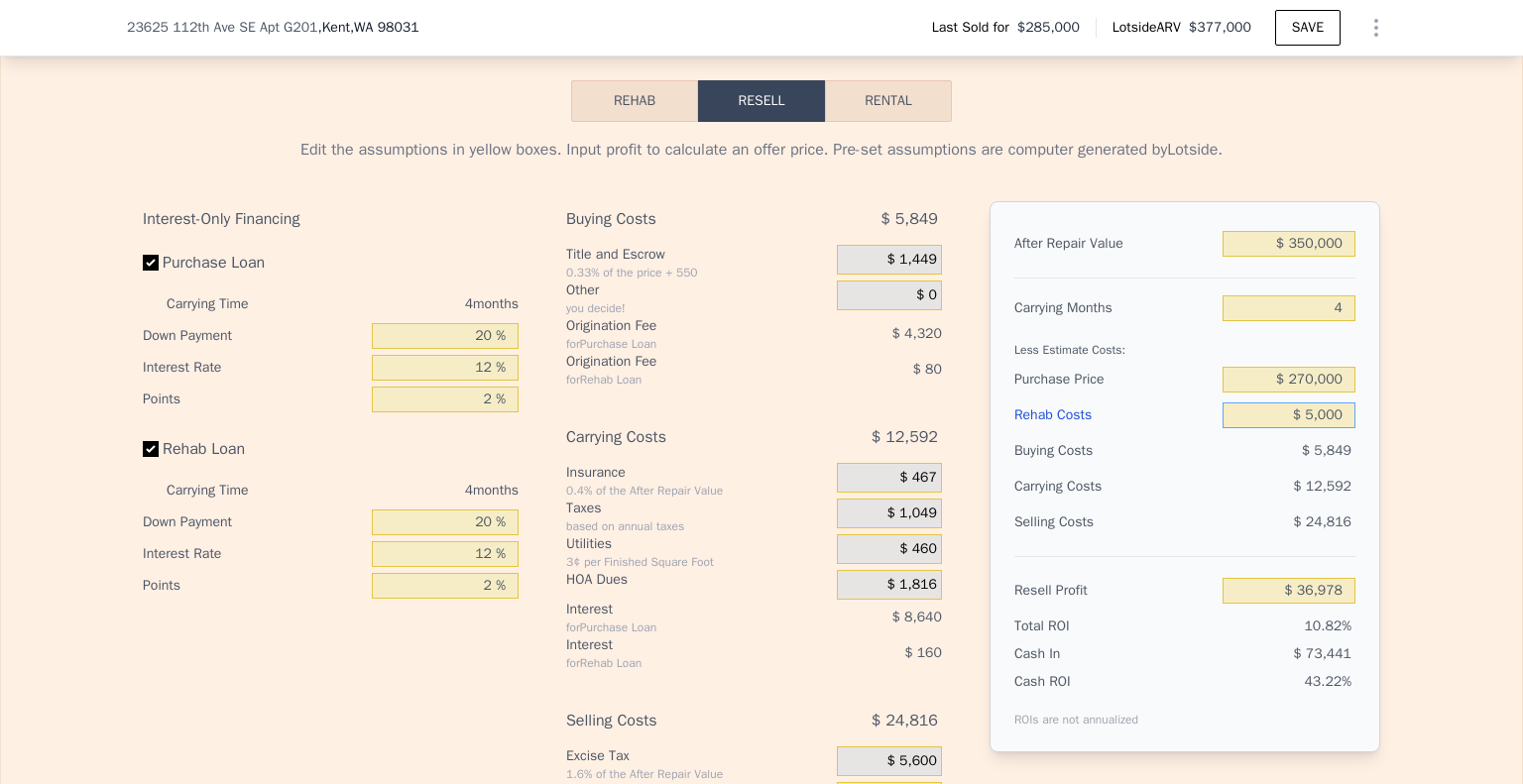 type on "$ 31,743" 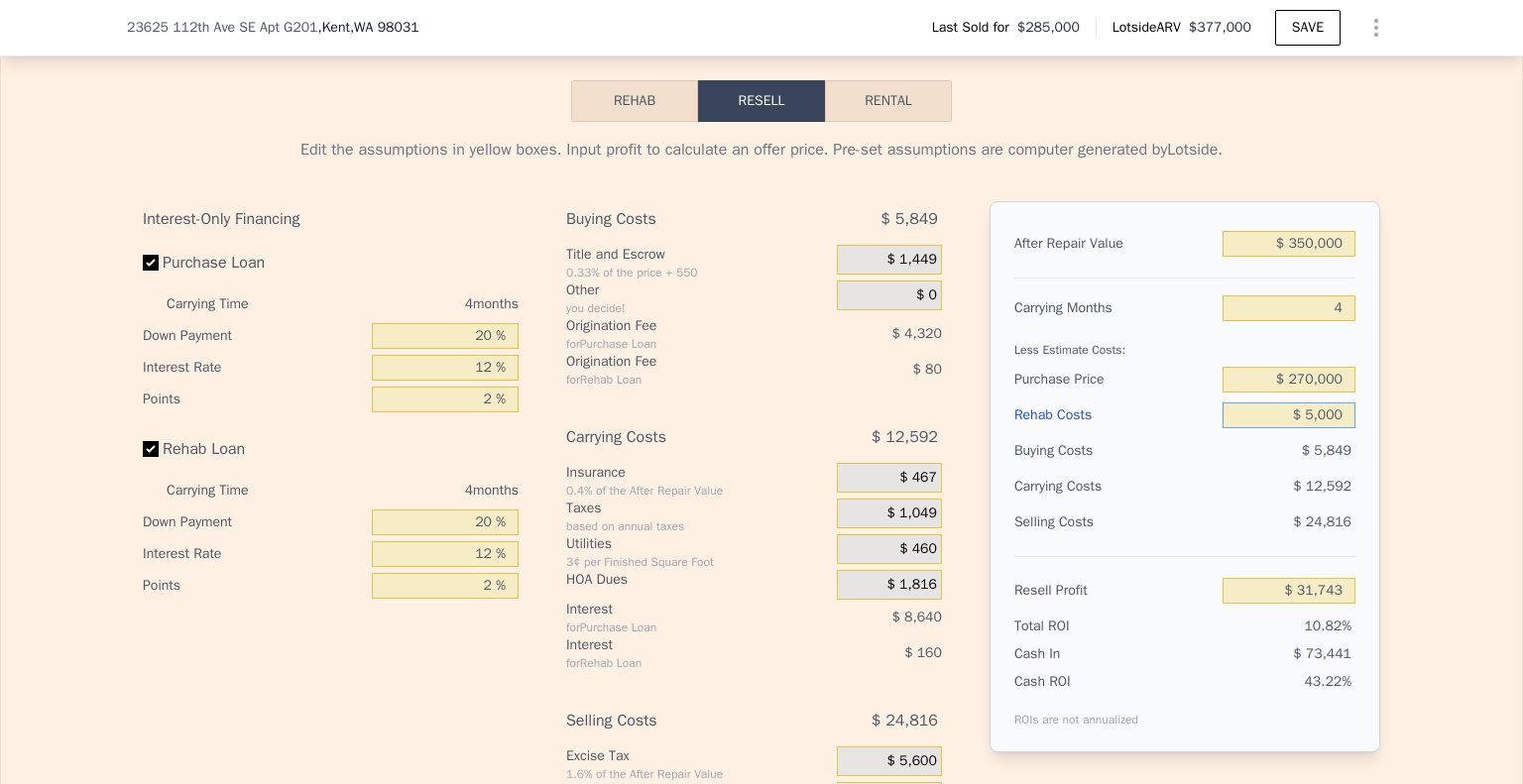 type on "$ 50,000" 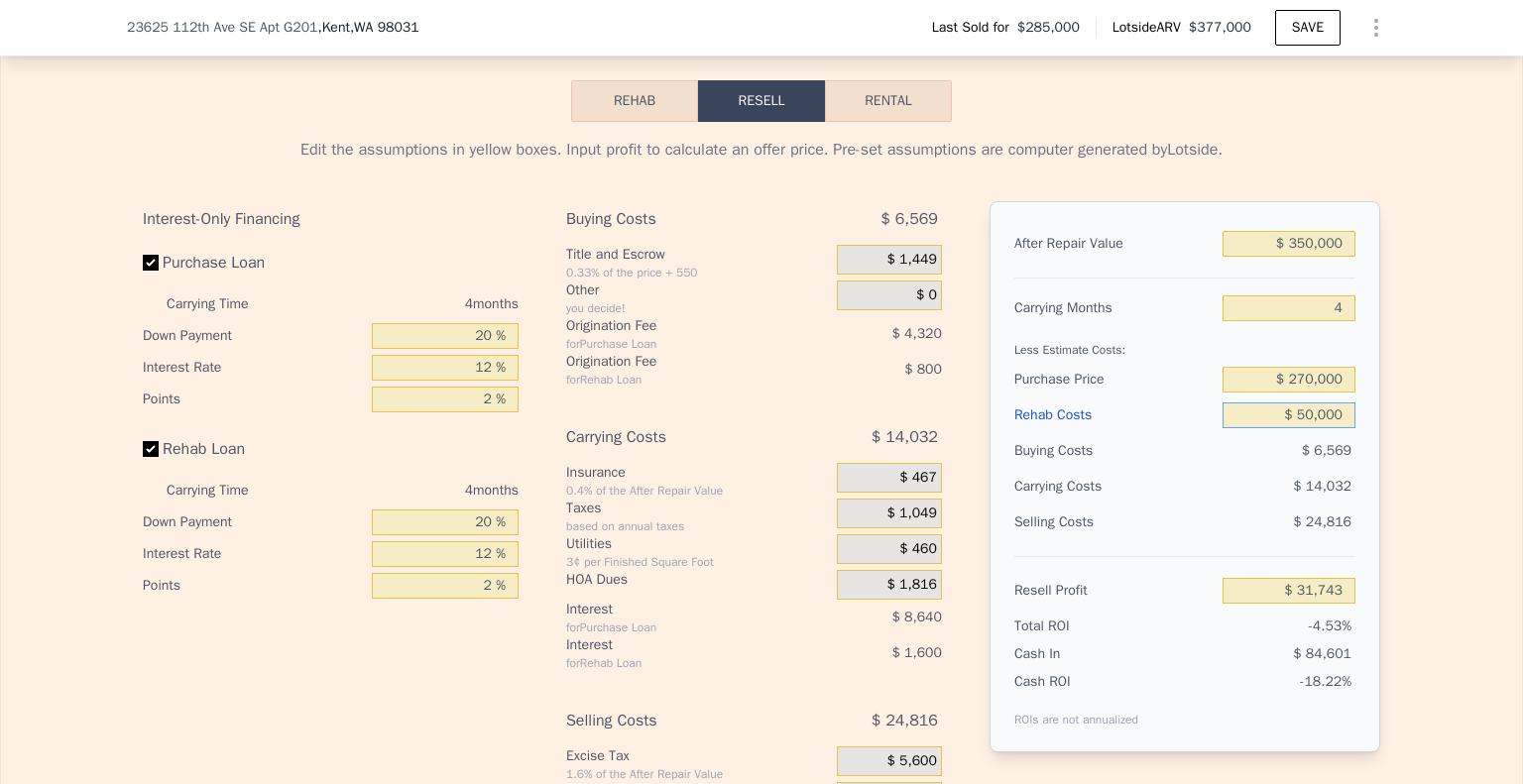 type on "-$ 15,417" 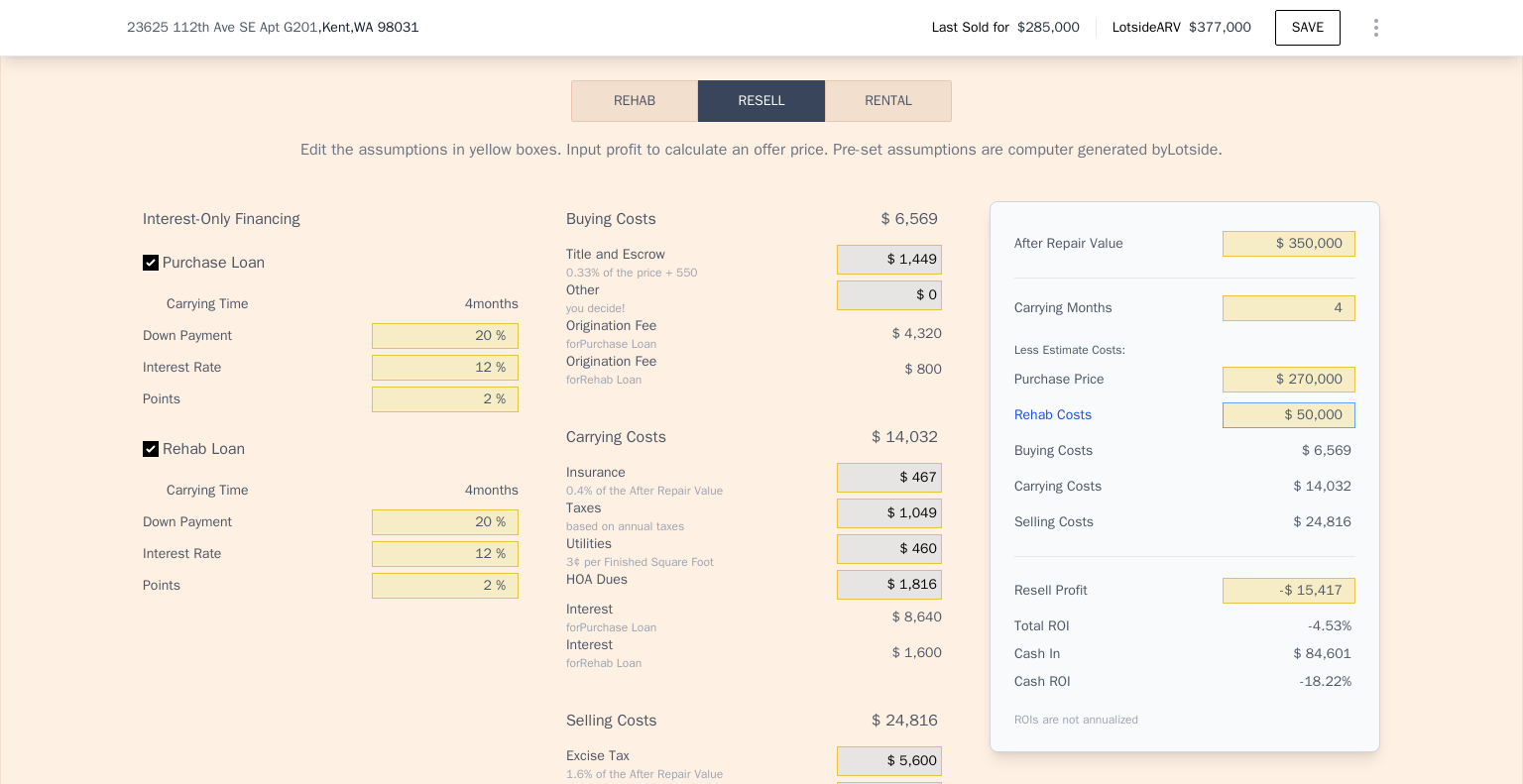 type on "$ 5,000" 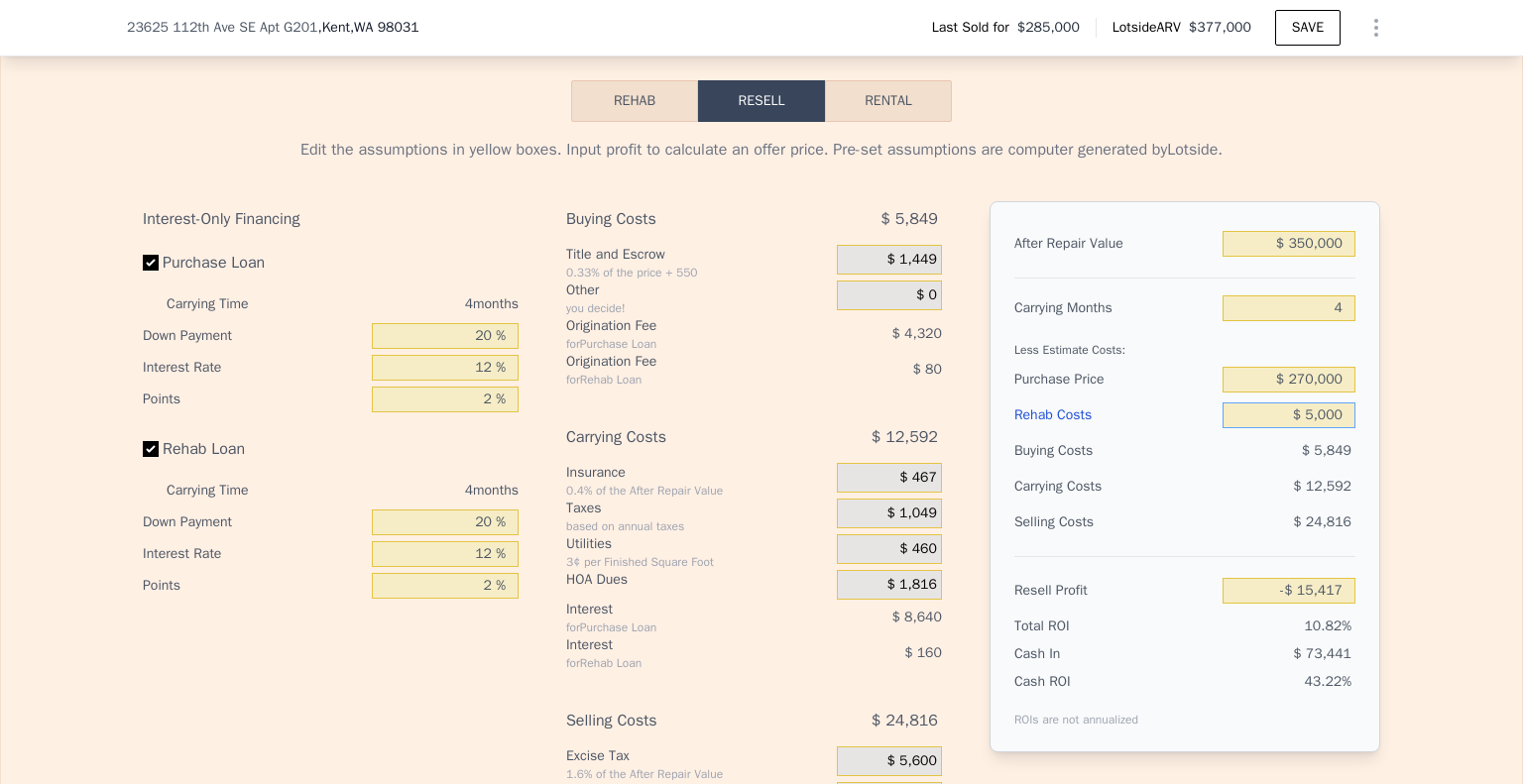 type on "$ 31,743" 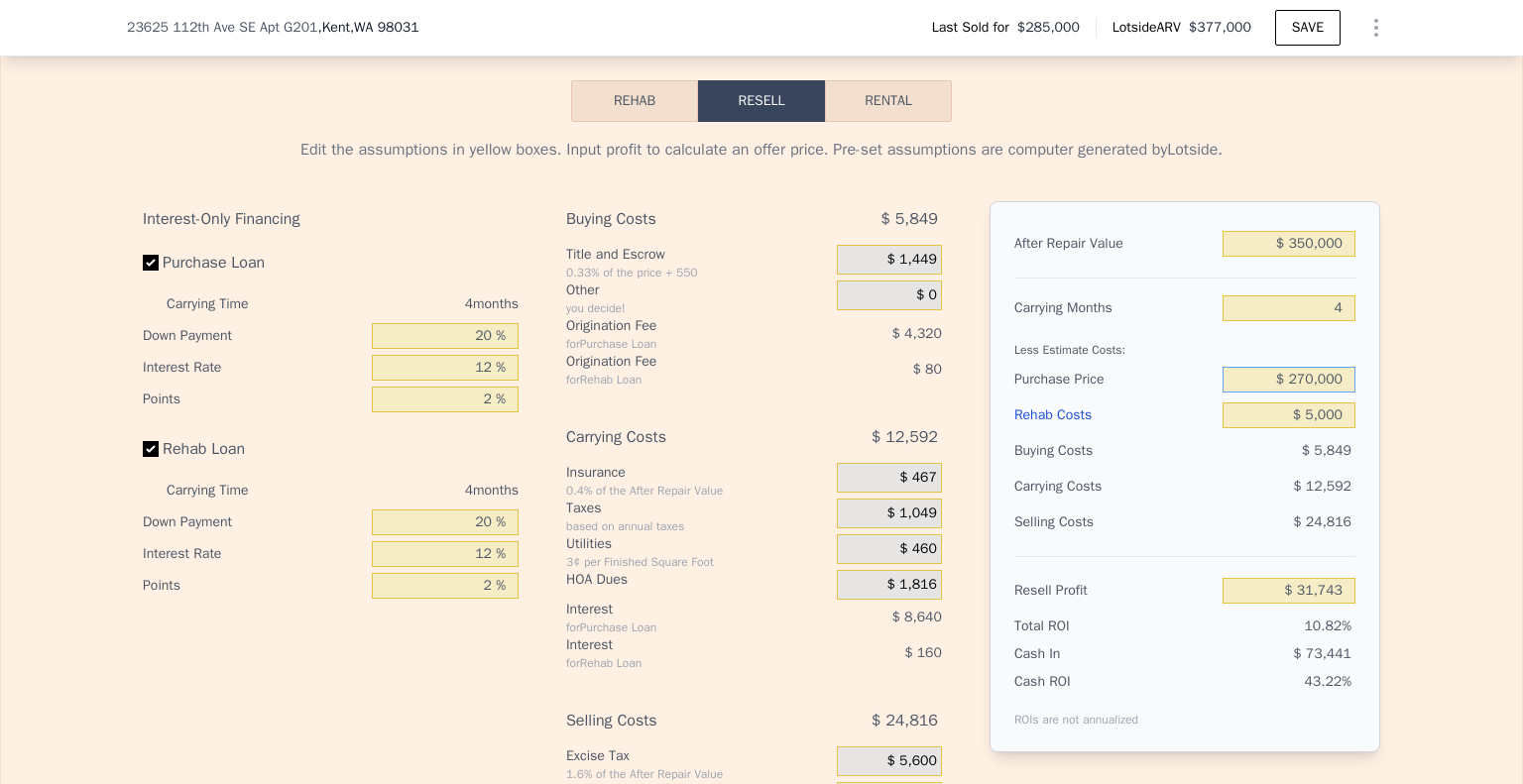 click on "$ 270,000" at bounding box center (1289, 380) 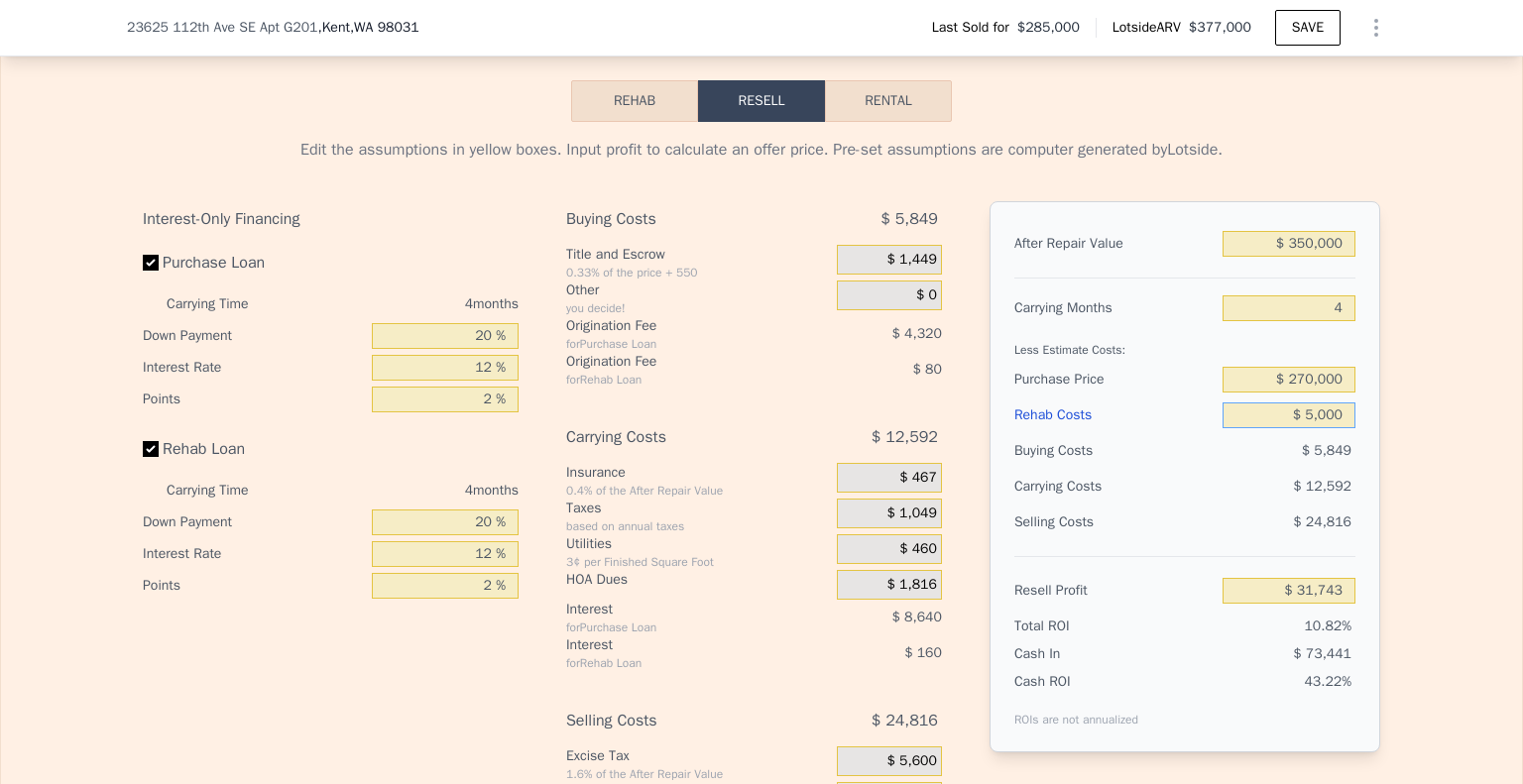 click on "$ 5,000" at bounding box center [1289, 415] 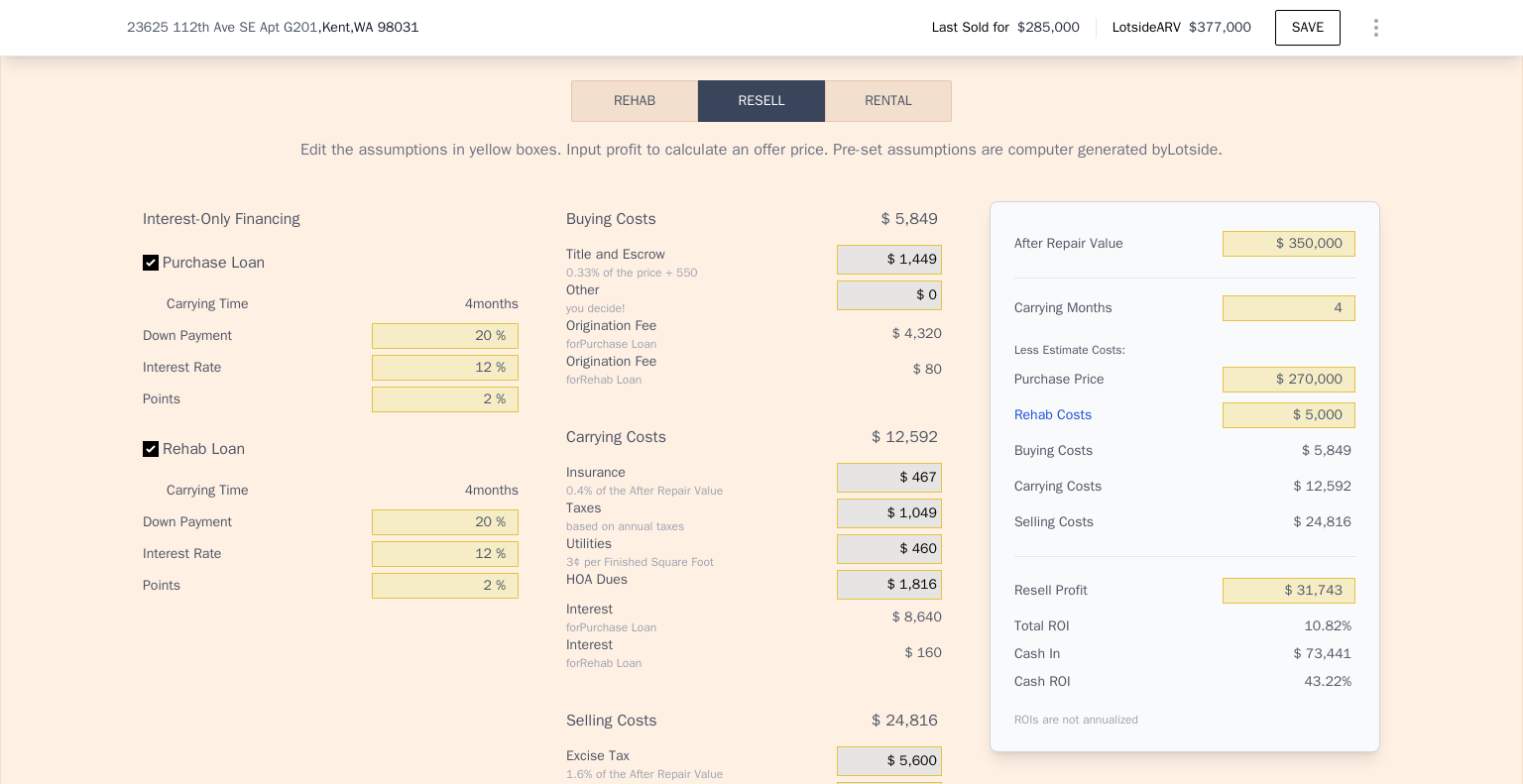 click on "After Repair Value $ 350,000 Carrying Months 4 Less Estimate Costs: Purchase Price $ 270,000 Rehab Costs $ 5,000 Buying Costs $ 5,849 Carrying Costs $ 12,592 Selling Costs $ 24,816 Resell Profit $ 31,743 Total ROI 10.82% Cash In $ 73,441 Cash ROI ROIs are not annualized 43.22%" at bounding box center (1185, 477) 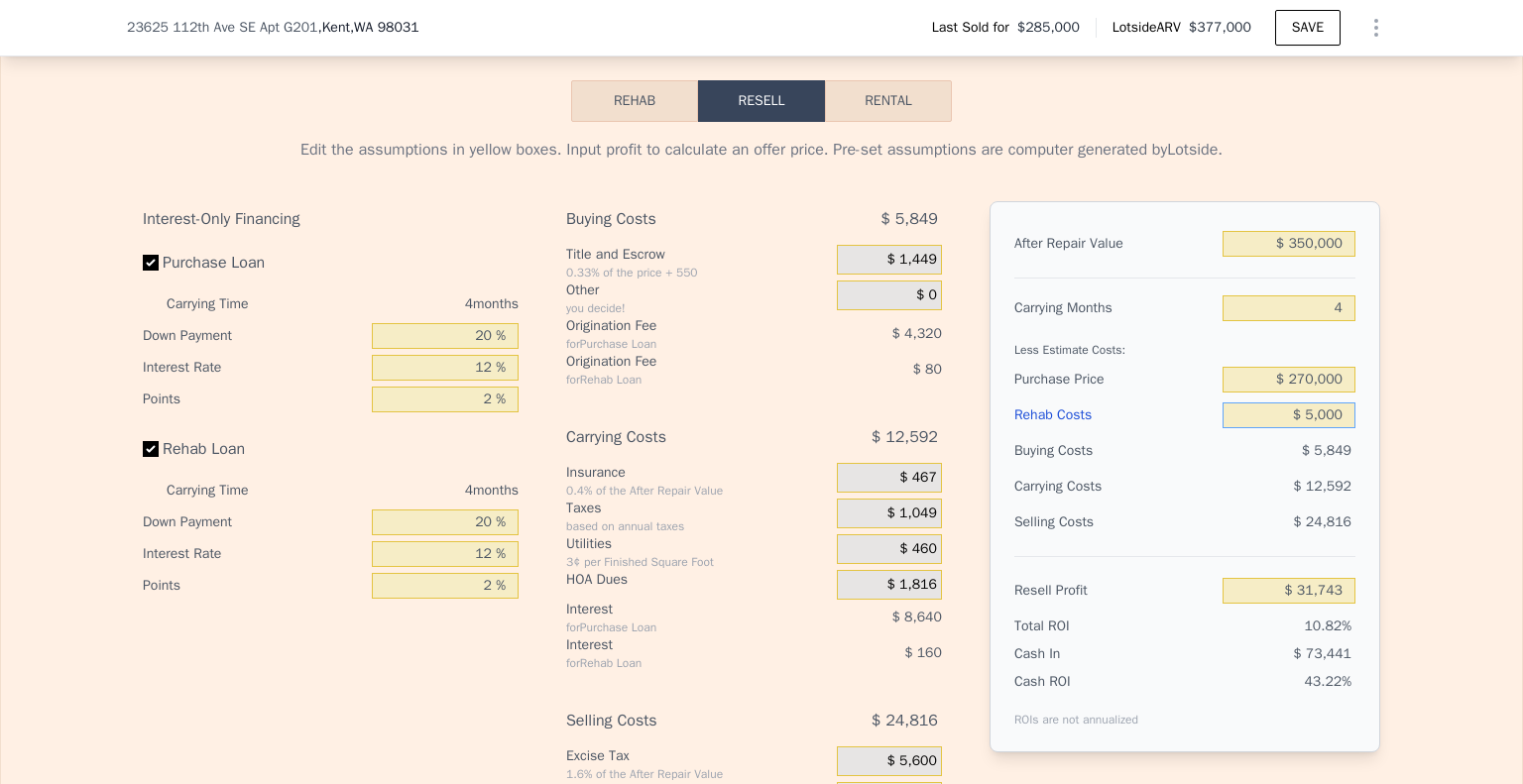 drag, startPoint x: 1333, startPoint y: 444, endPoint x: 1260, endPoint y: 441, distance: 73.061618 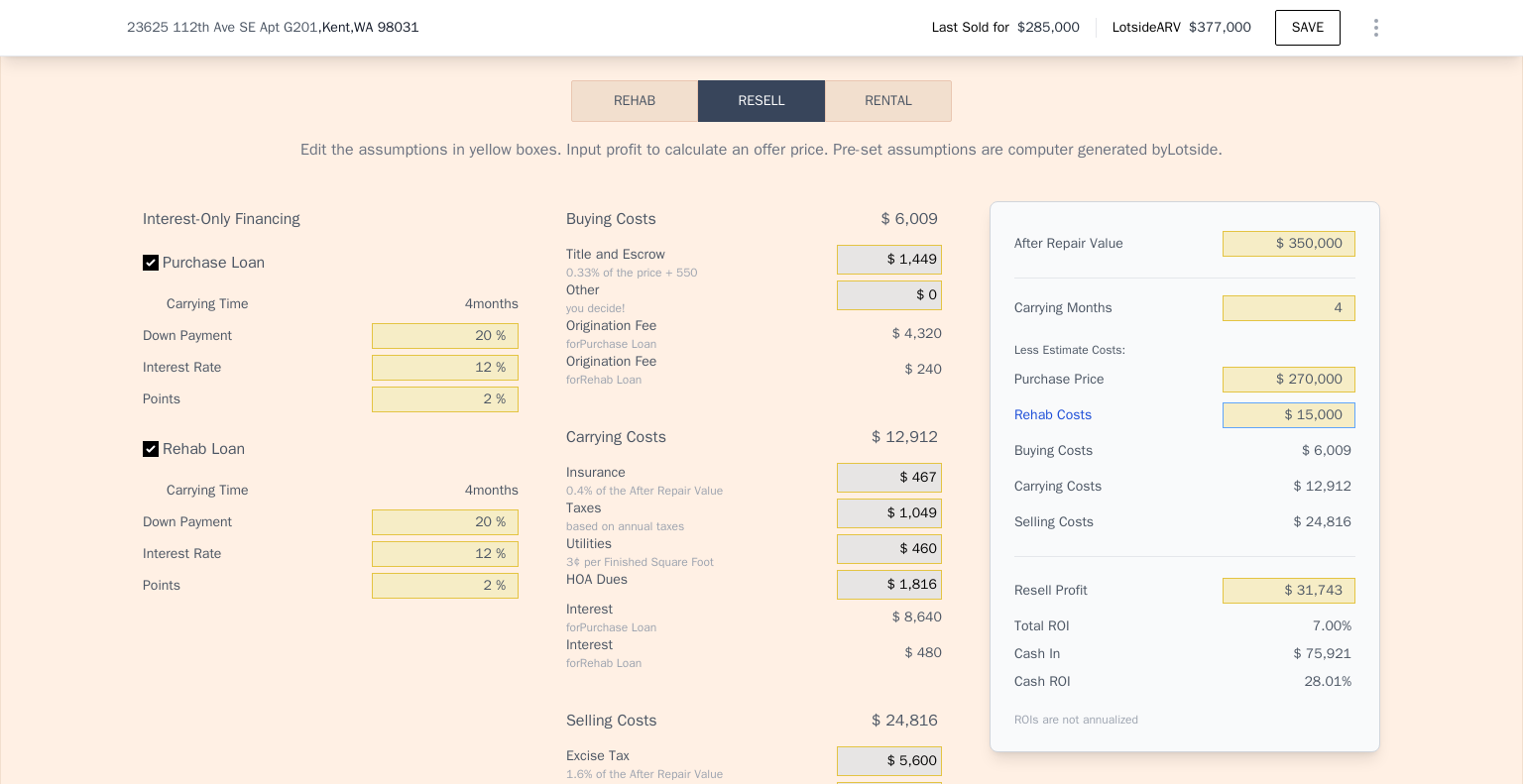 type on "$ 21,263" 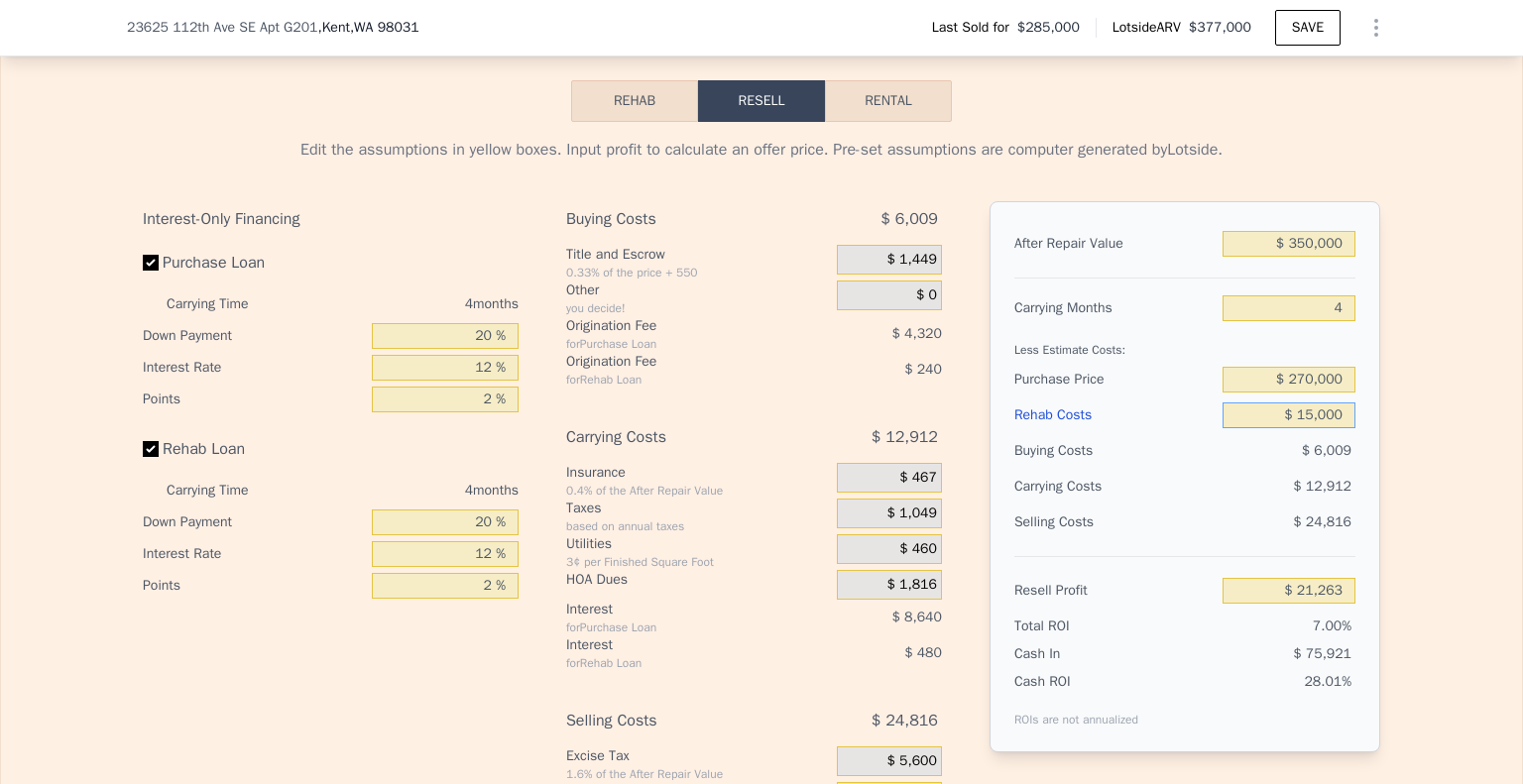 type on "$ 5,000" 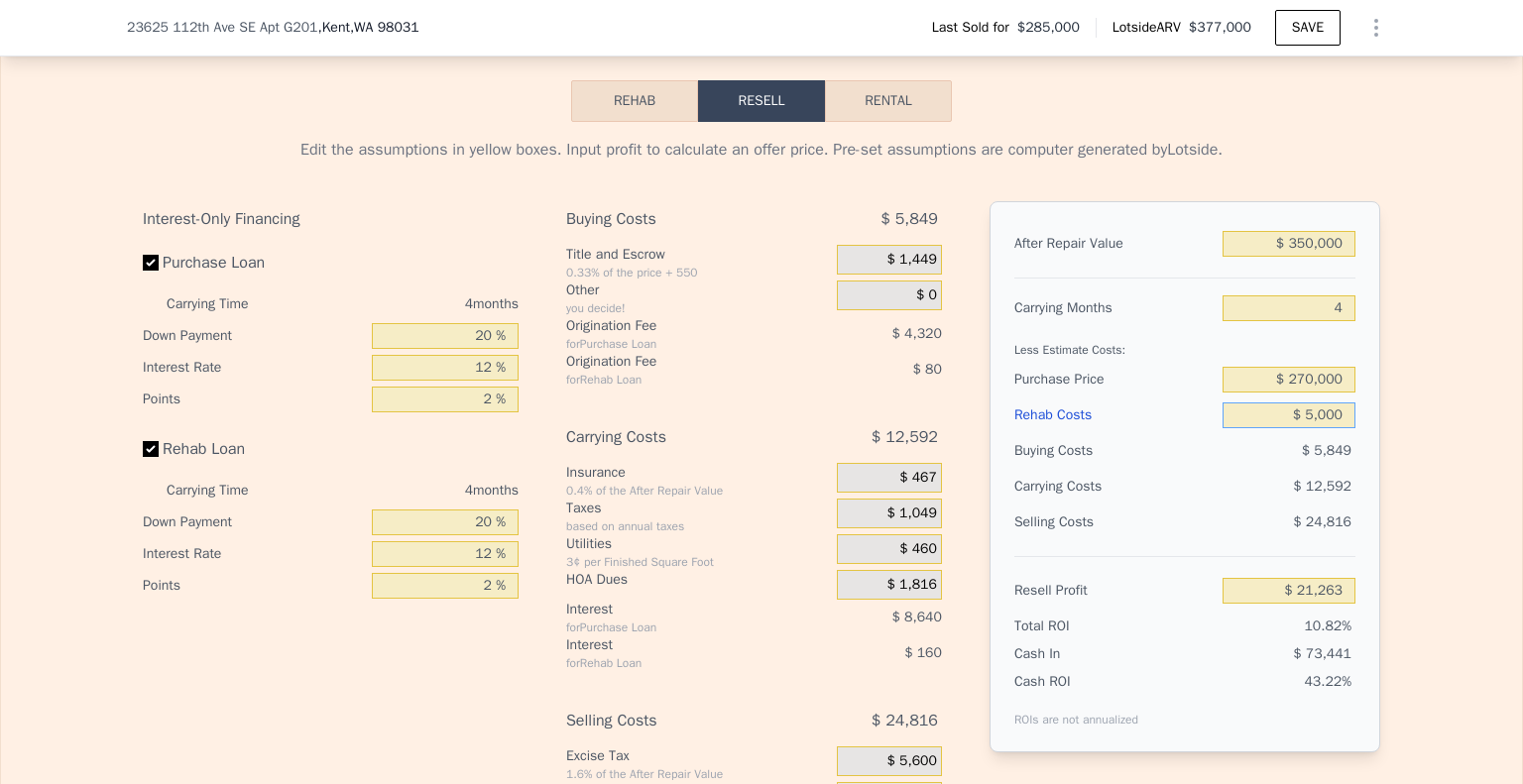 type on "$ 31,743" 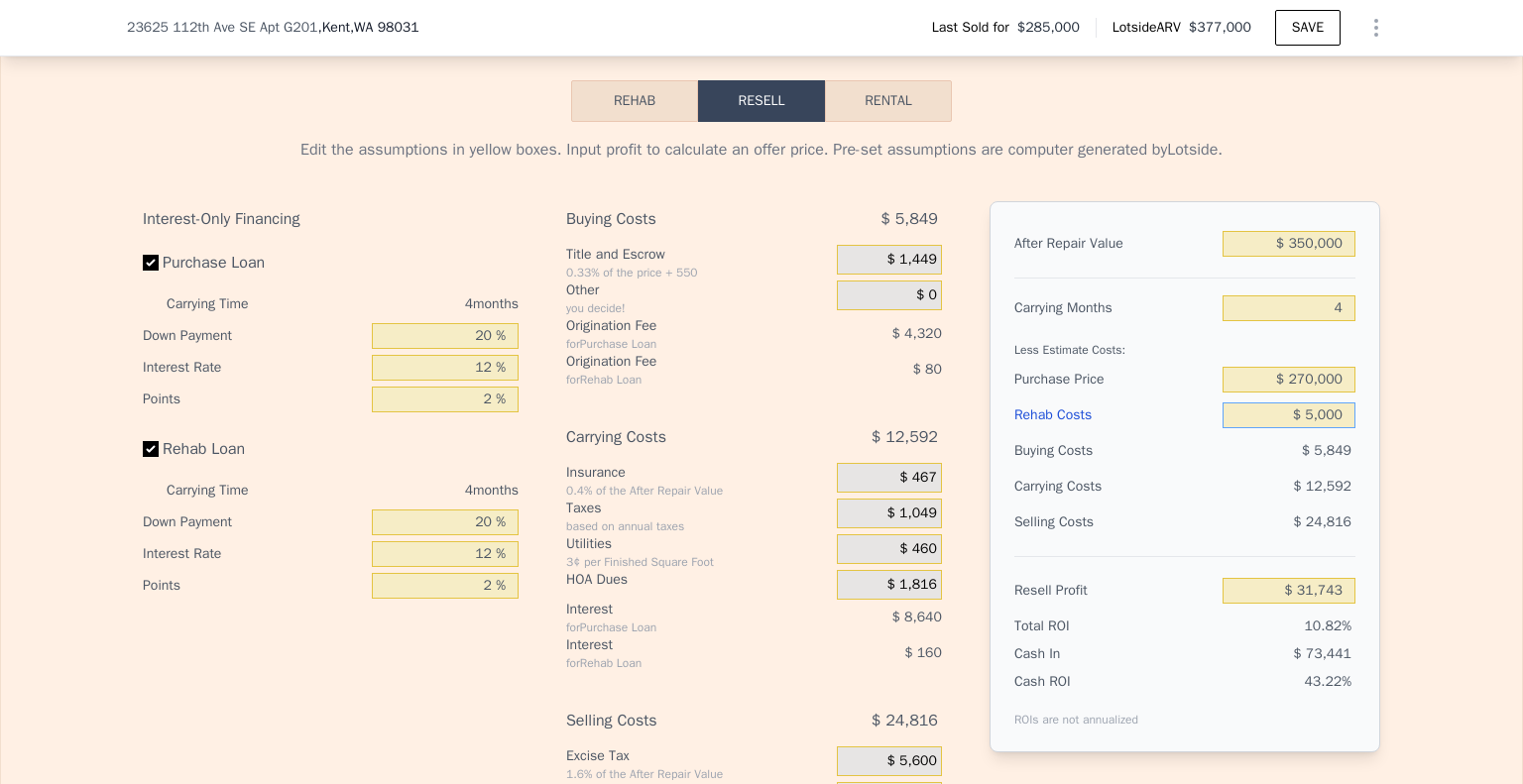 type on "$ 000" 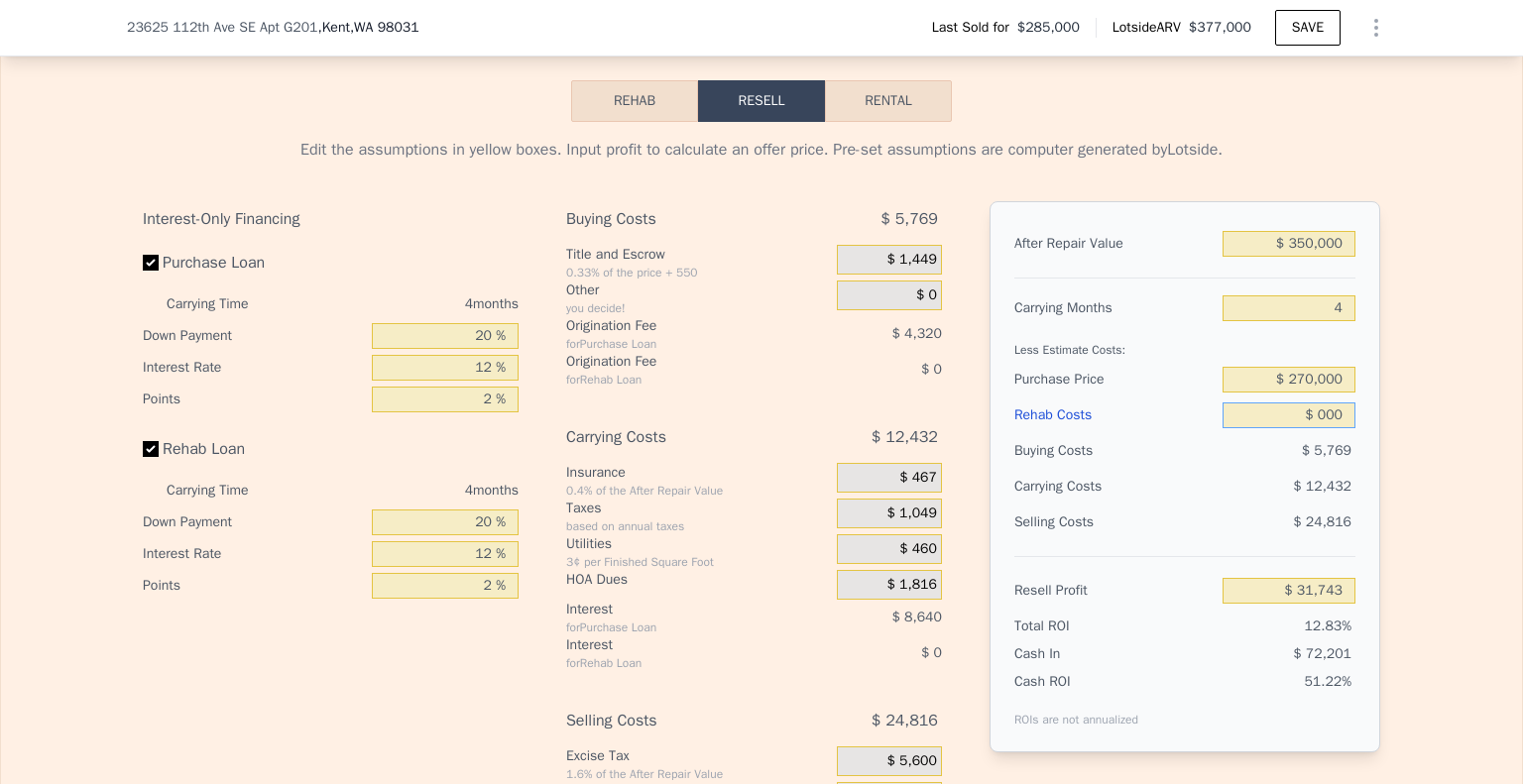 type on "$ 36,983" 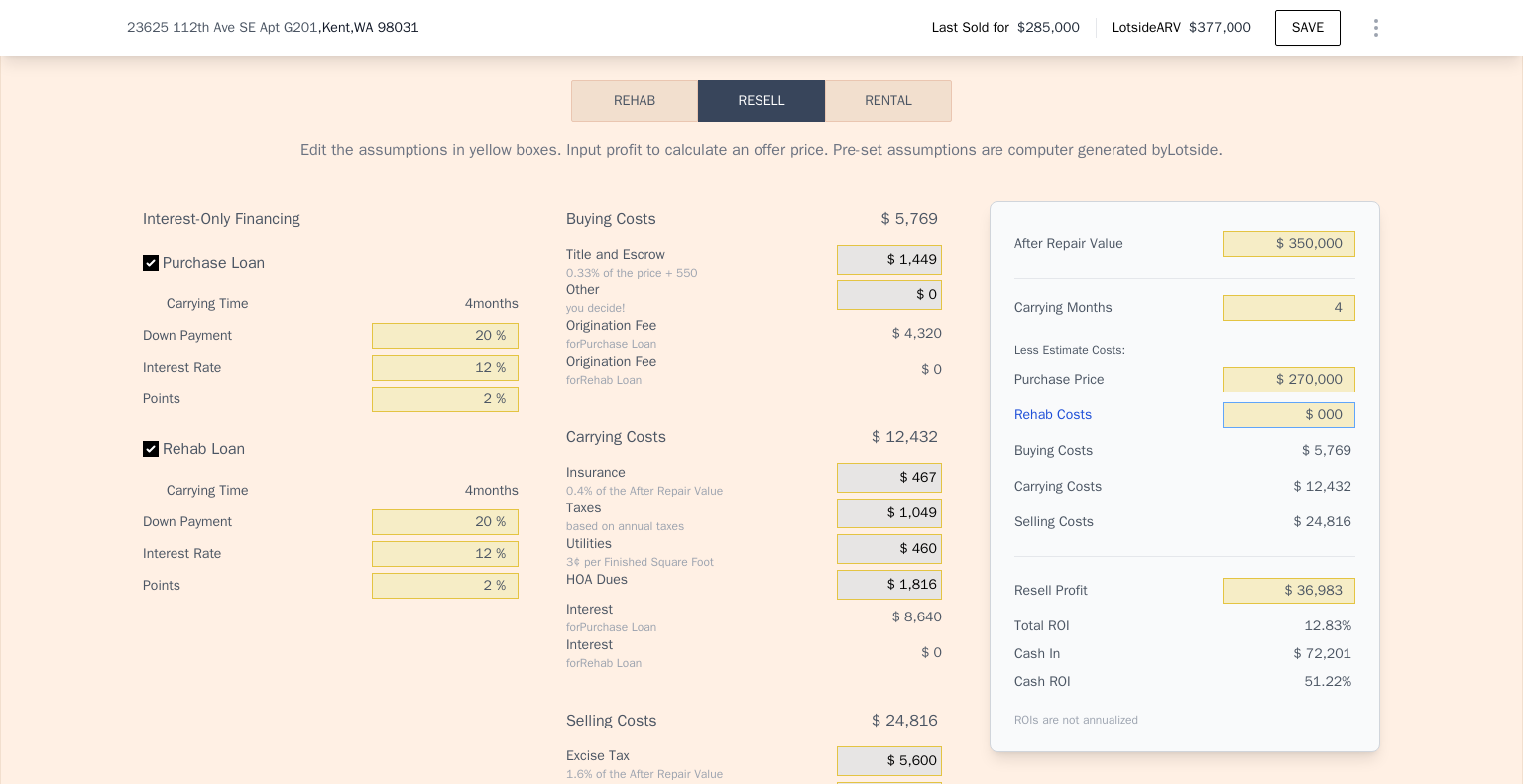 type on "$ 1,000" 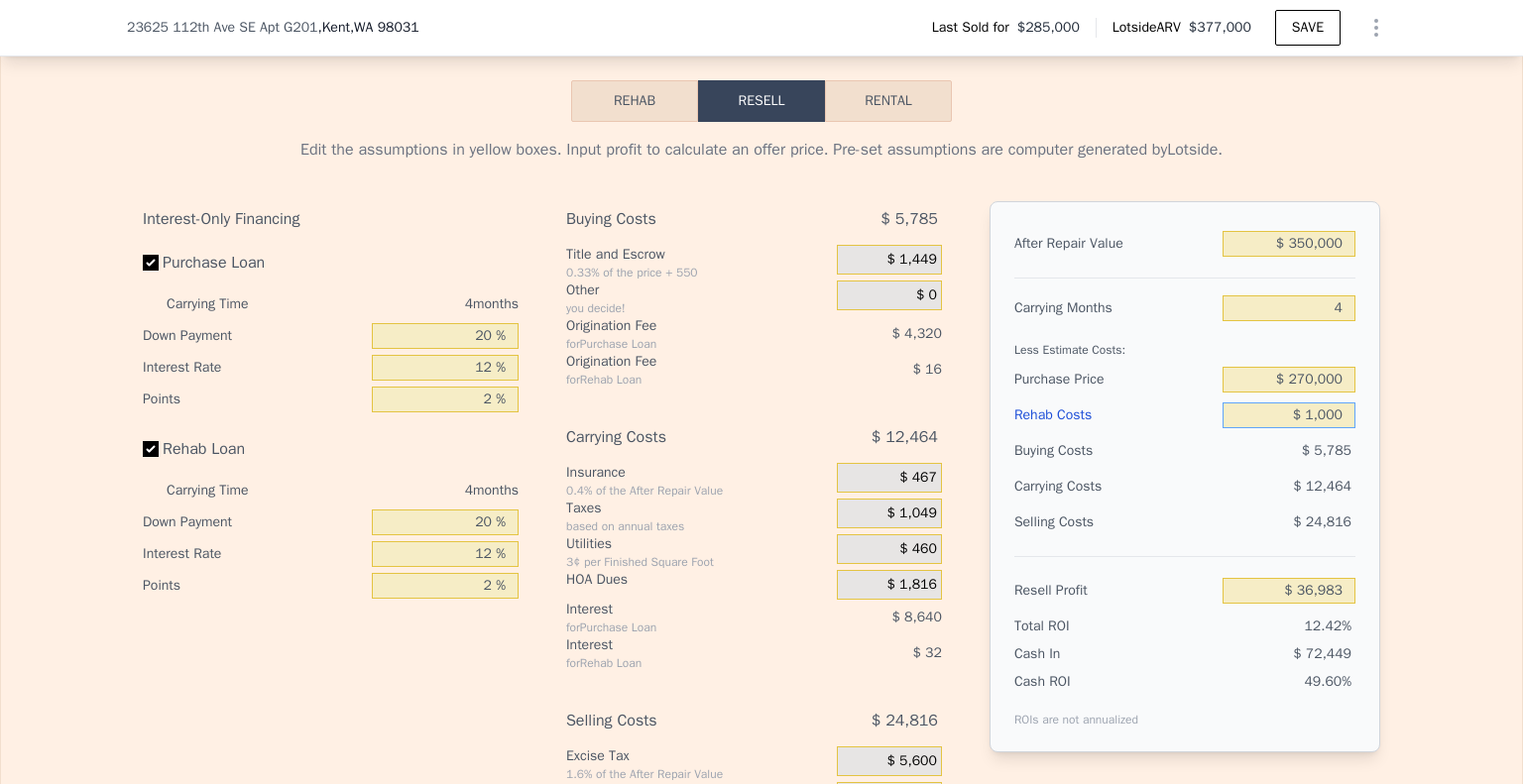 type on "$ 35,935" 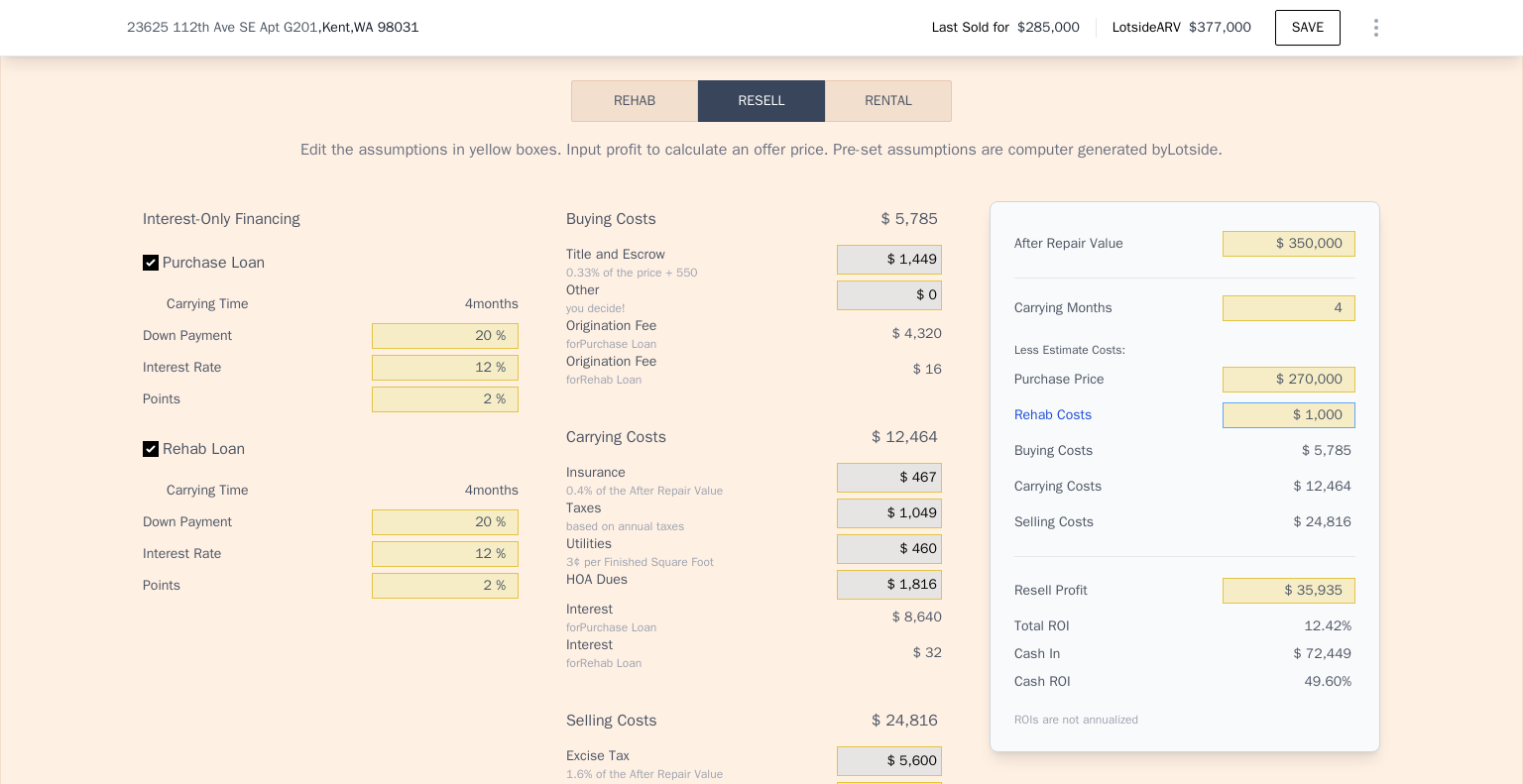 type on "$ 10,000" 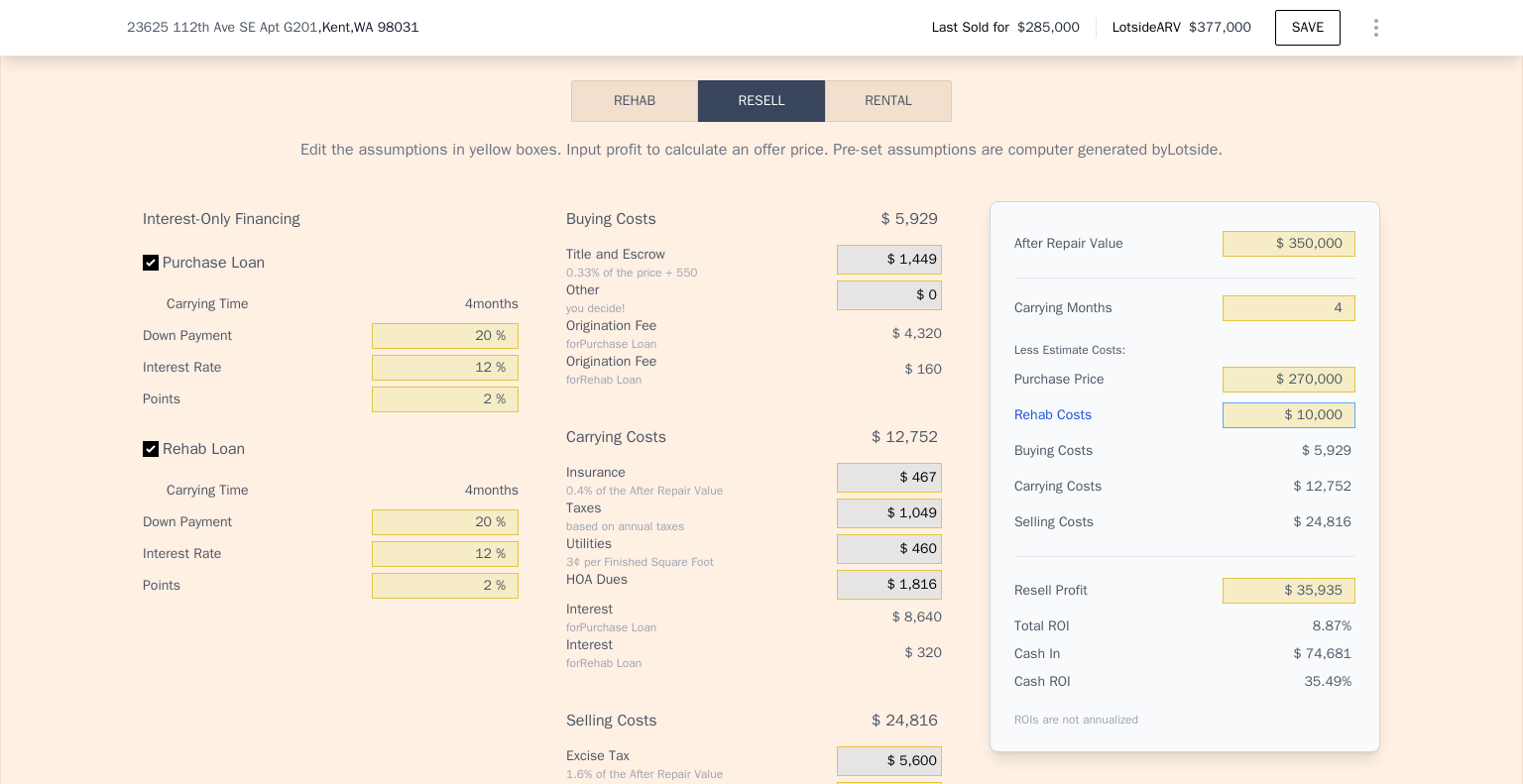 type on "$ 26,503" 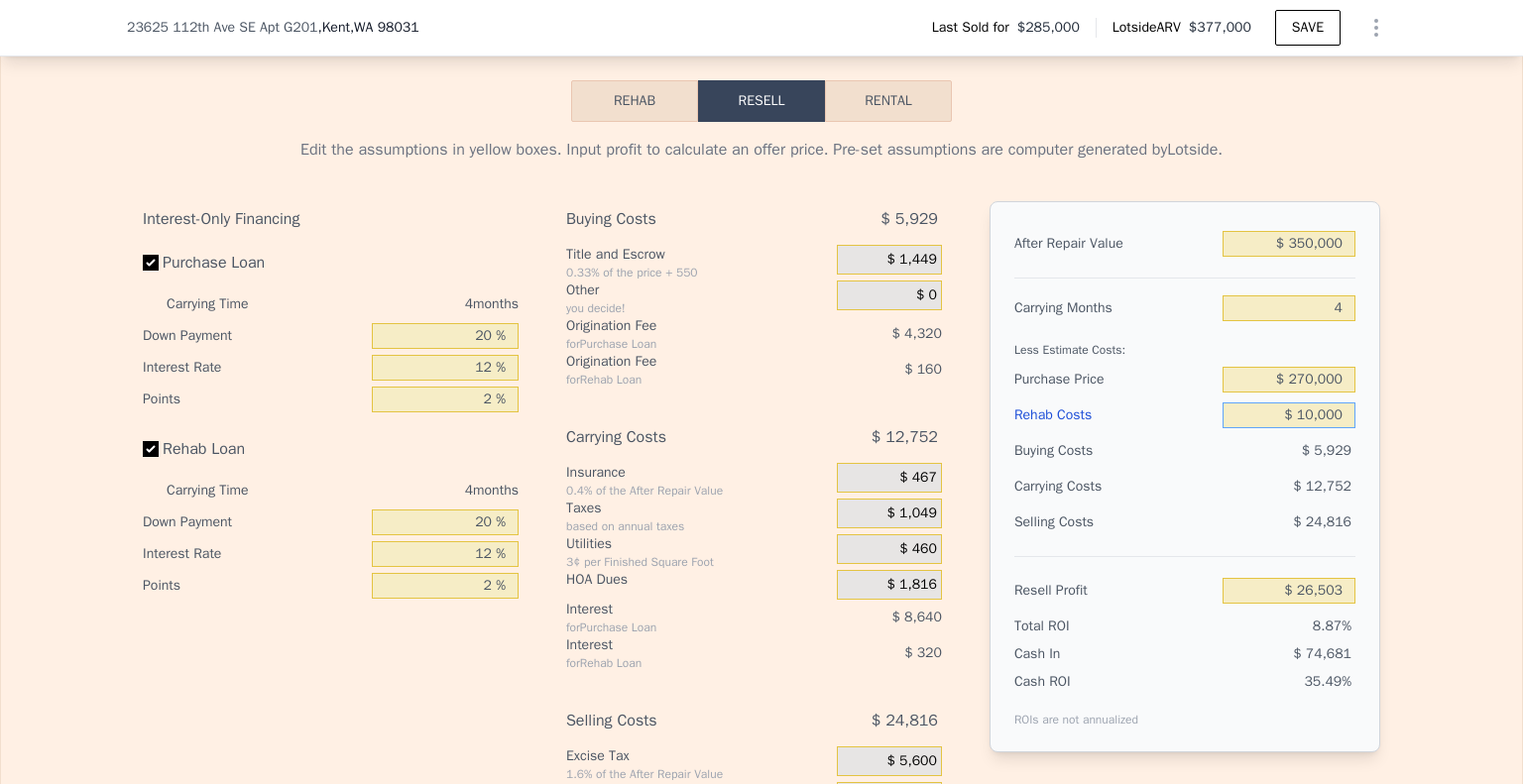 type on "$ 10,000" 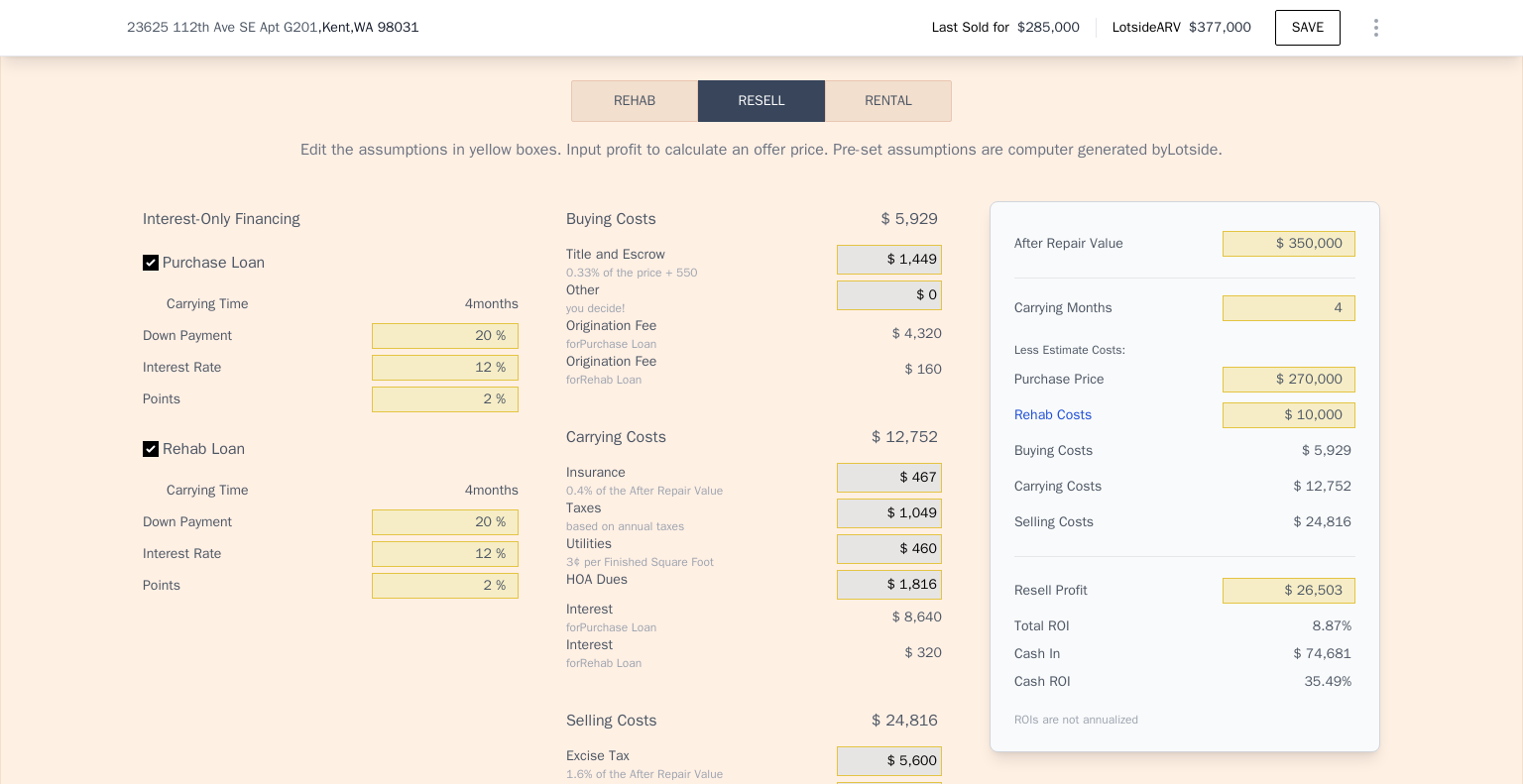 click on "After Repair Value $ 350,000 Carrying Months 4 Less Estimate Costs: Purchase Price $ 270,000 Rehab Costs $ 10,000 Buying Costs $ 5,929 Carrying Costs $ 12,752 Selling Costs $ 24,816 Resell Profit $ 26,503 Total ROI 8.87% Cash In $ 74,681 Cash ROI ROIs are not annualized 35.49%" at bounding box center [1185, 477] 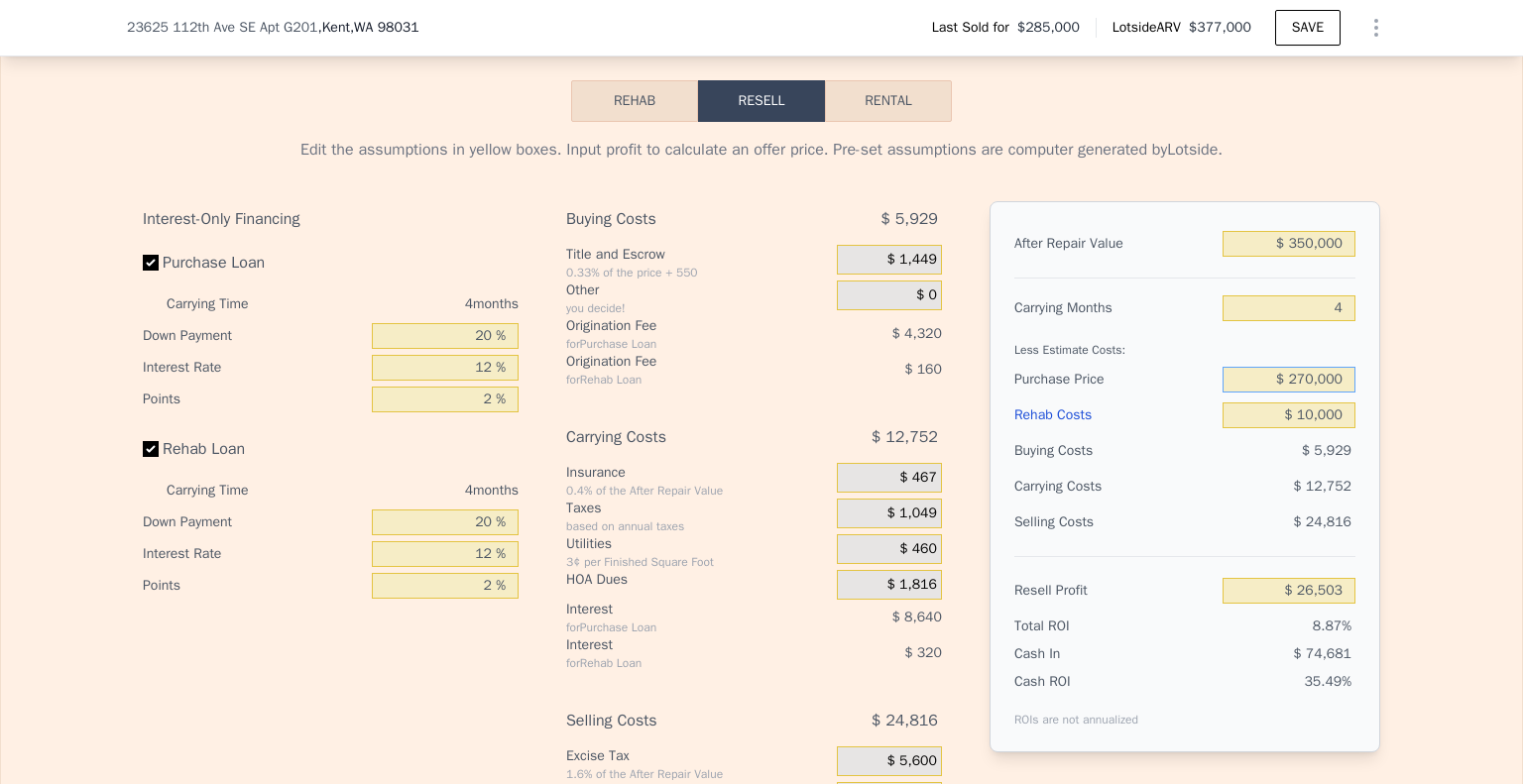 drag, startPoint x: 1337, startPoint y: 411, endPoint x: 1189, endPoint y: 395, distance: 148.8624 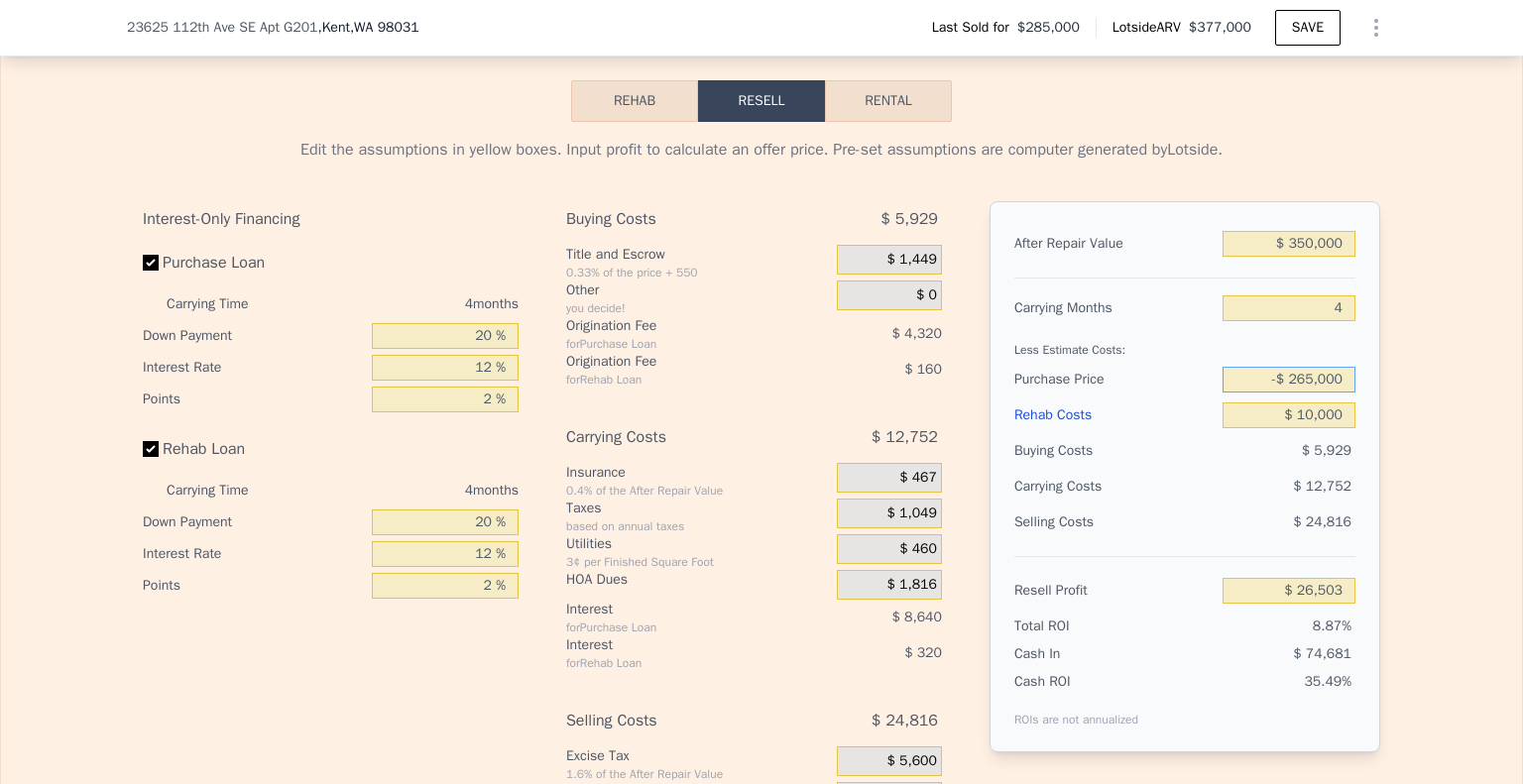 type on "-$ 265,000" 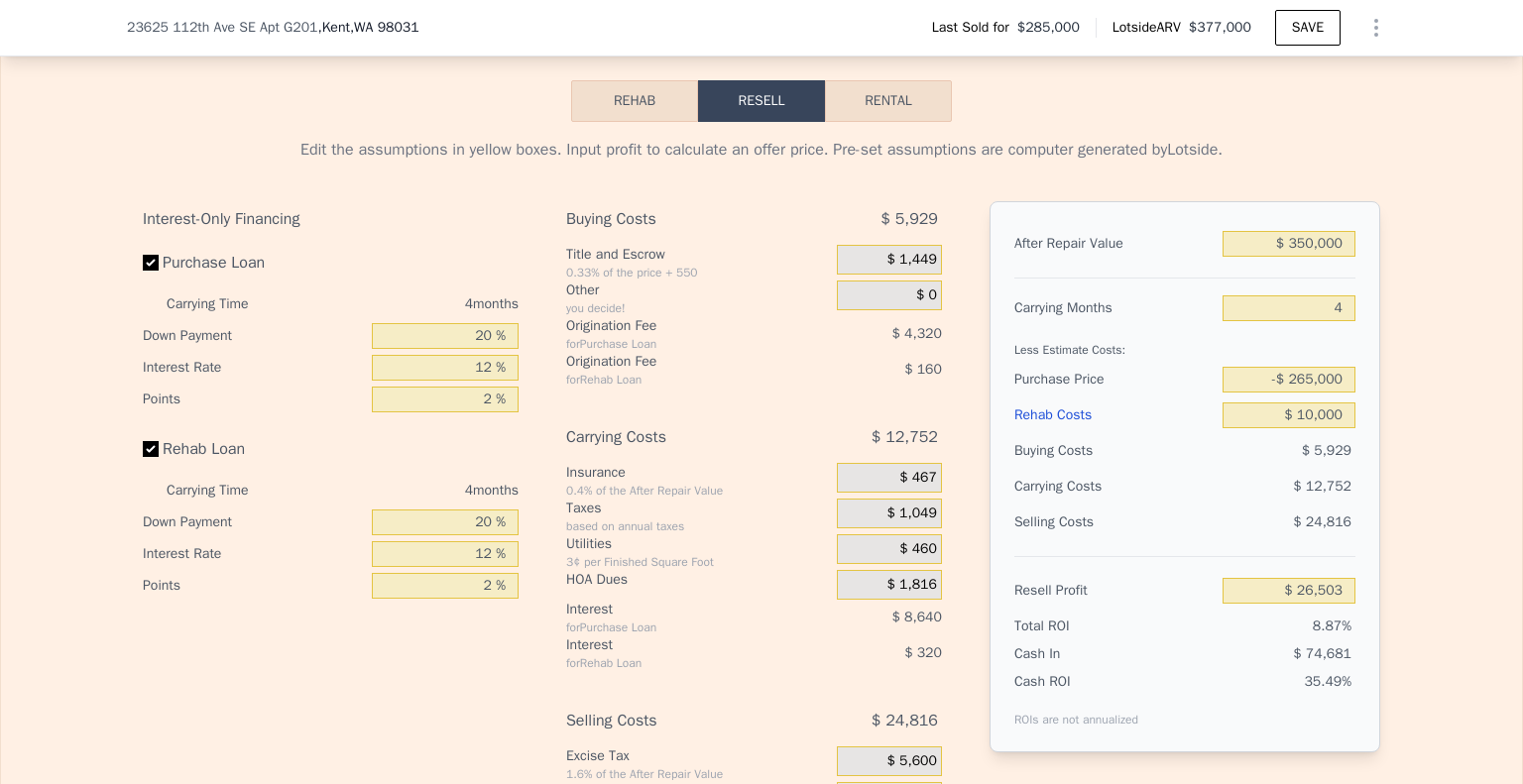 click on "$ 24,816" at bounding box center [1289, 522] 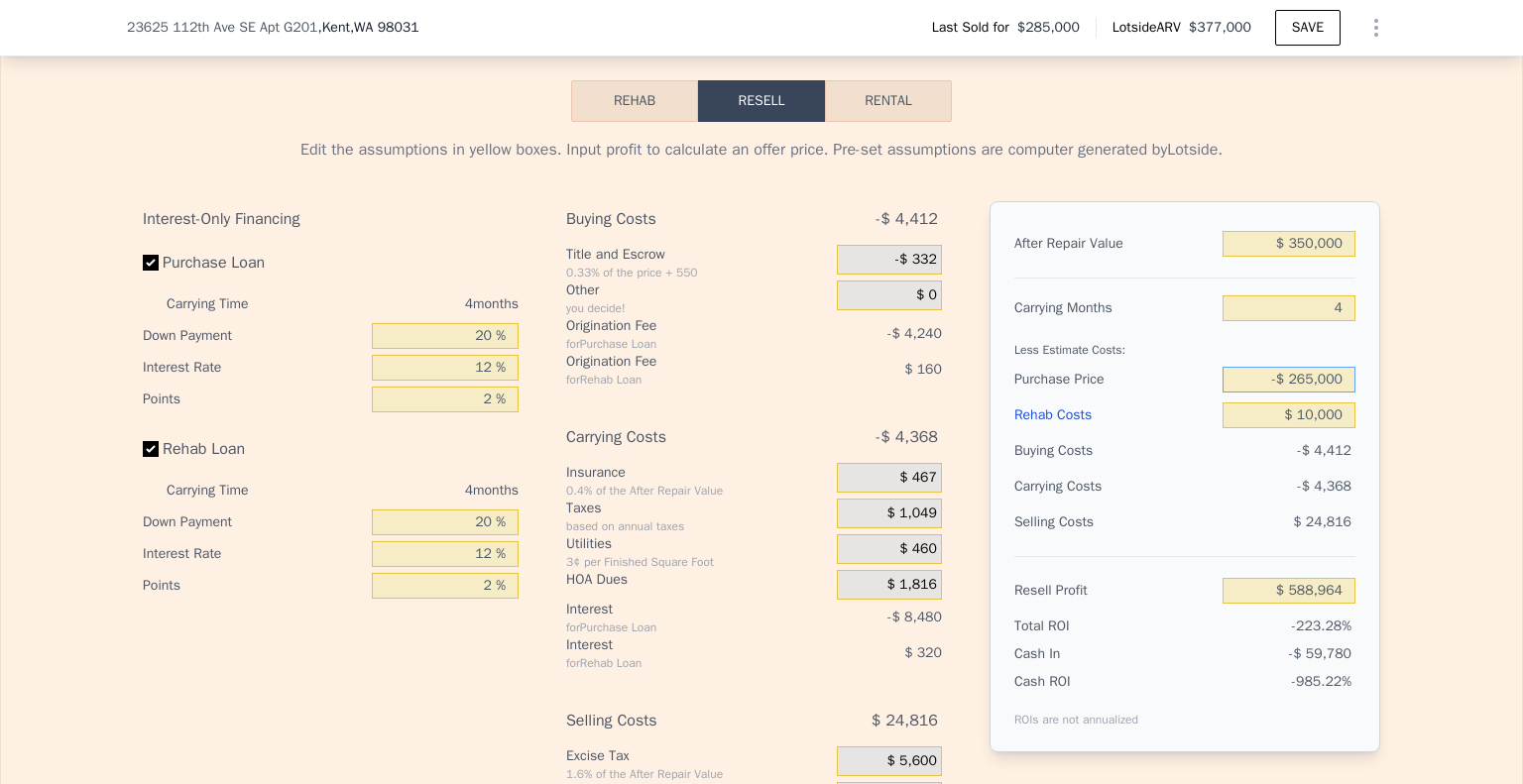 drag, startPoint x: 1339, startPoint y: 404, endPoint x: 1240, endPoint y: 395, distance: 99.40825 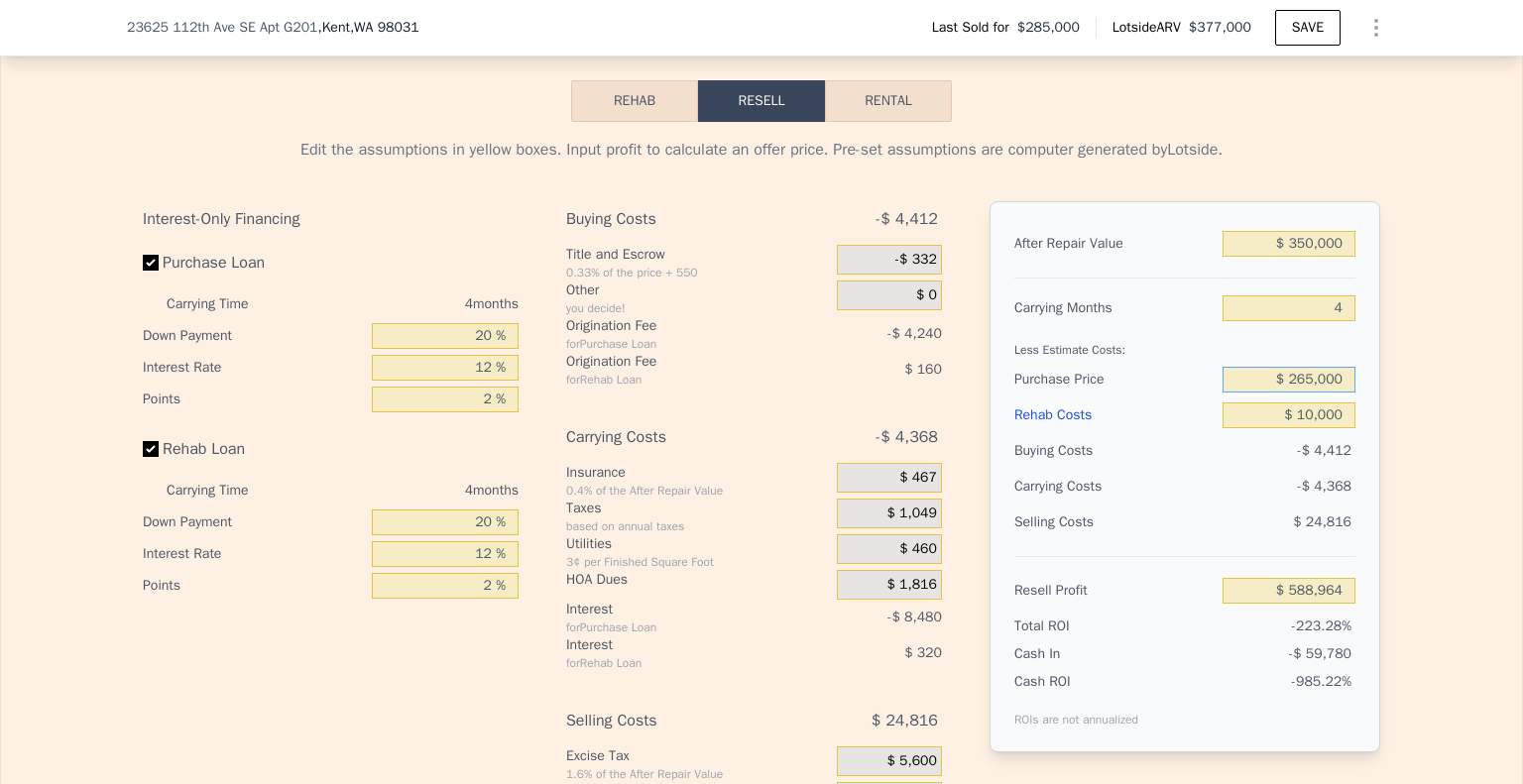 type on "$ 265,000" 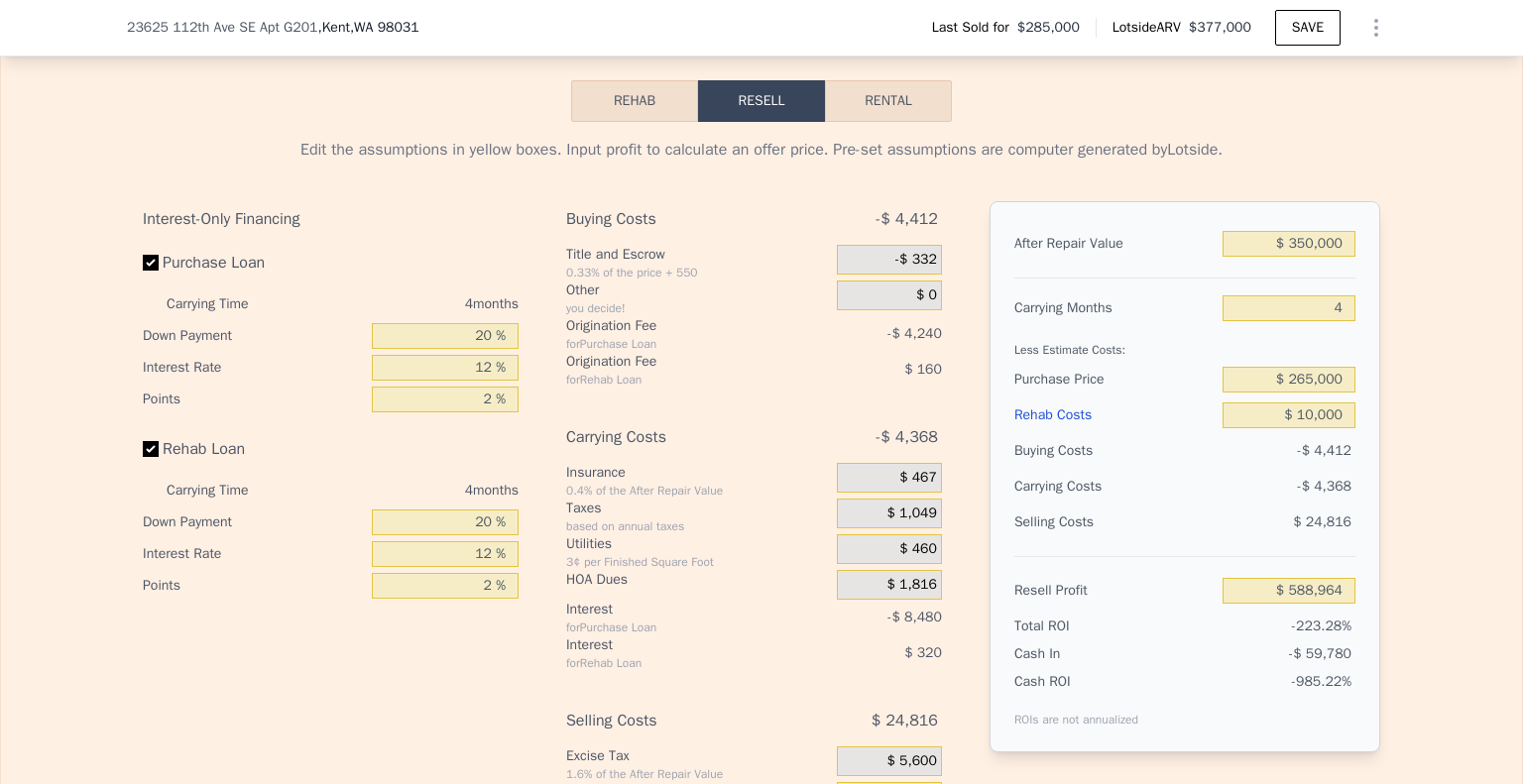 click on "-$ 4,368" at bounding box center [1250, 487] 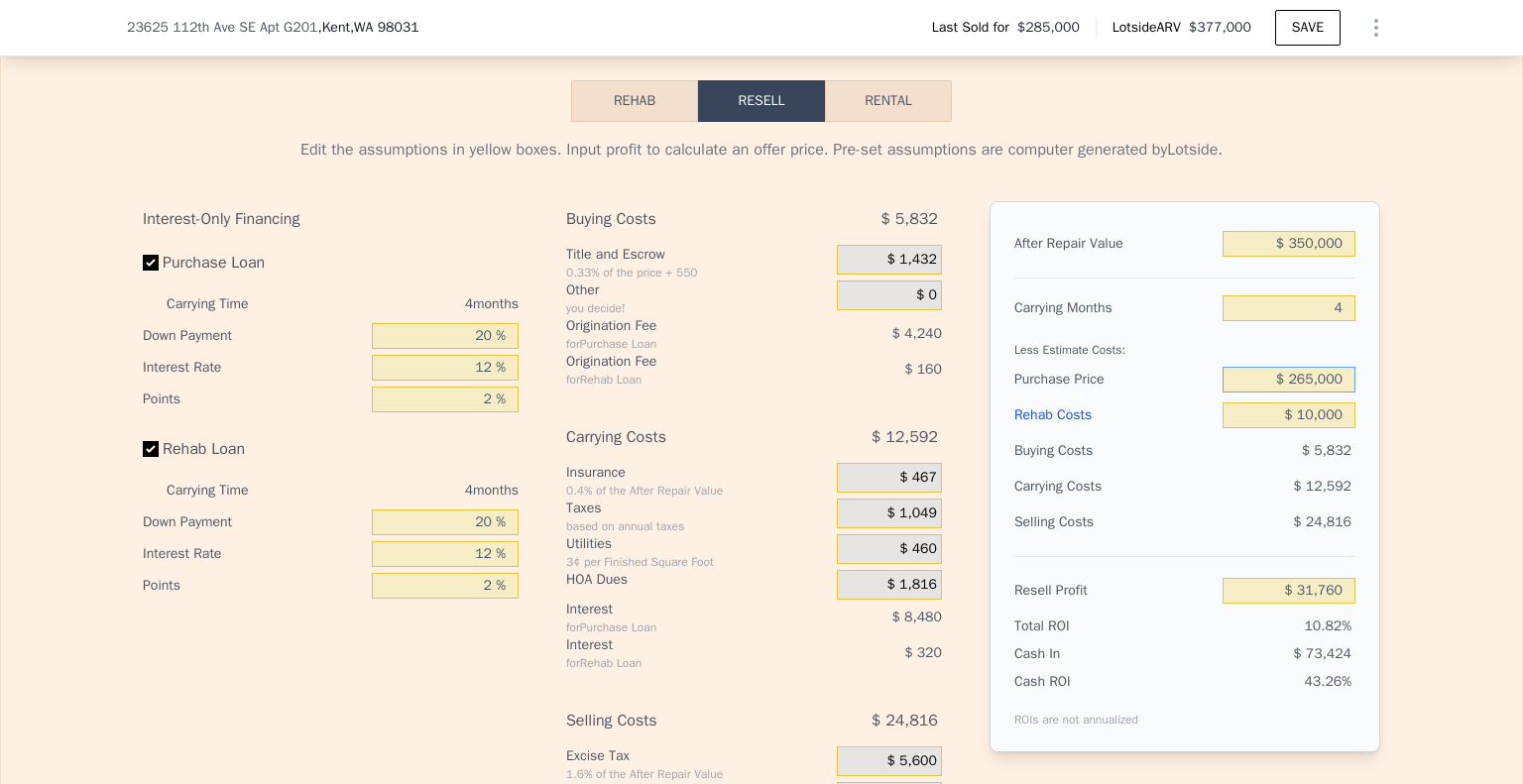 drag, startPoint x: 1341, startPoint y: 407, endPoint x: 1140, endPoint y: 425, distance: 201.8044 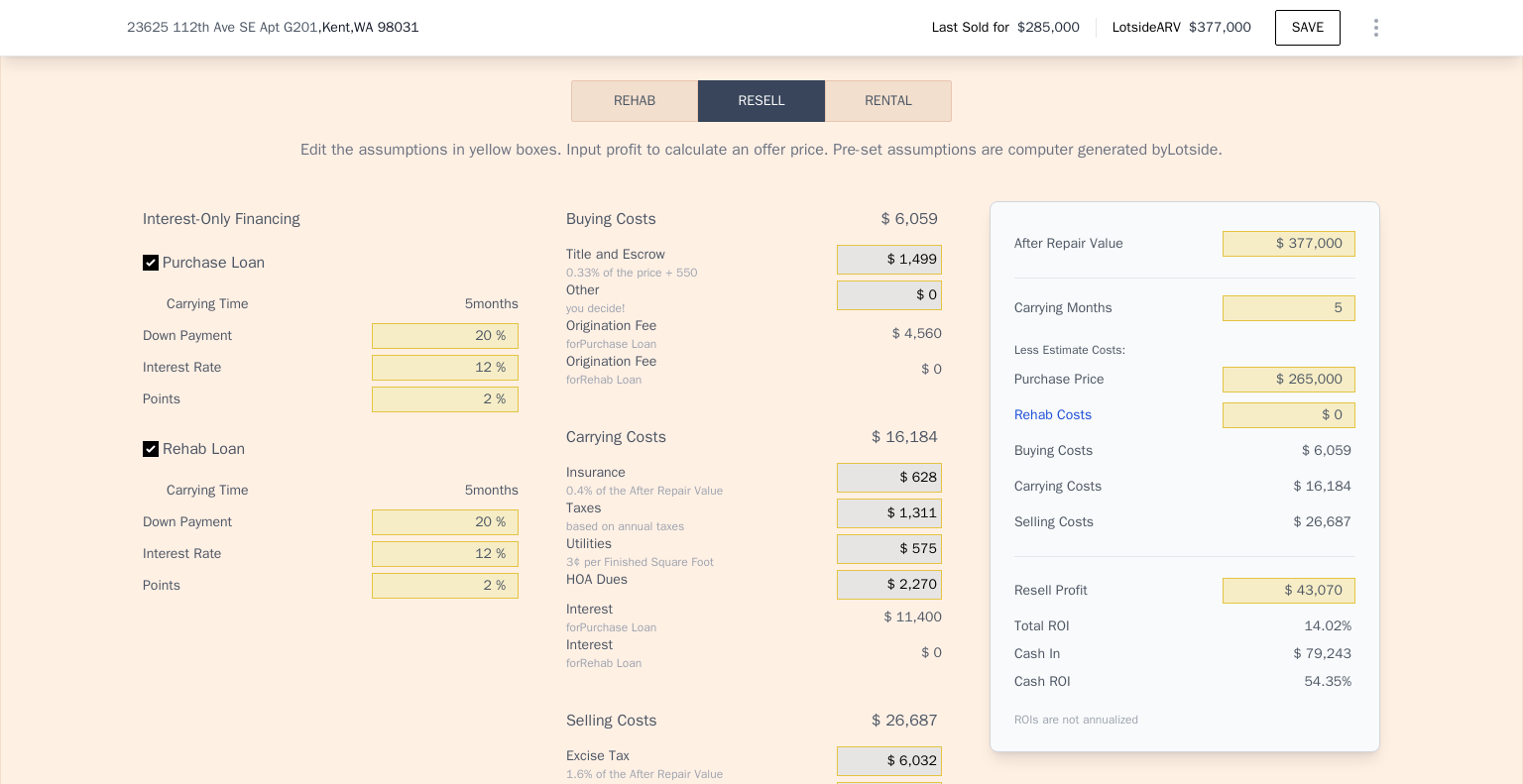 type on "$ 64,257" 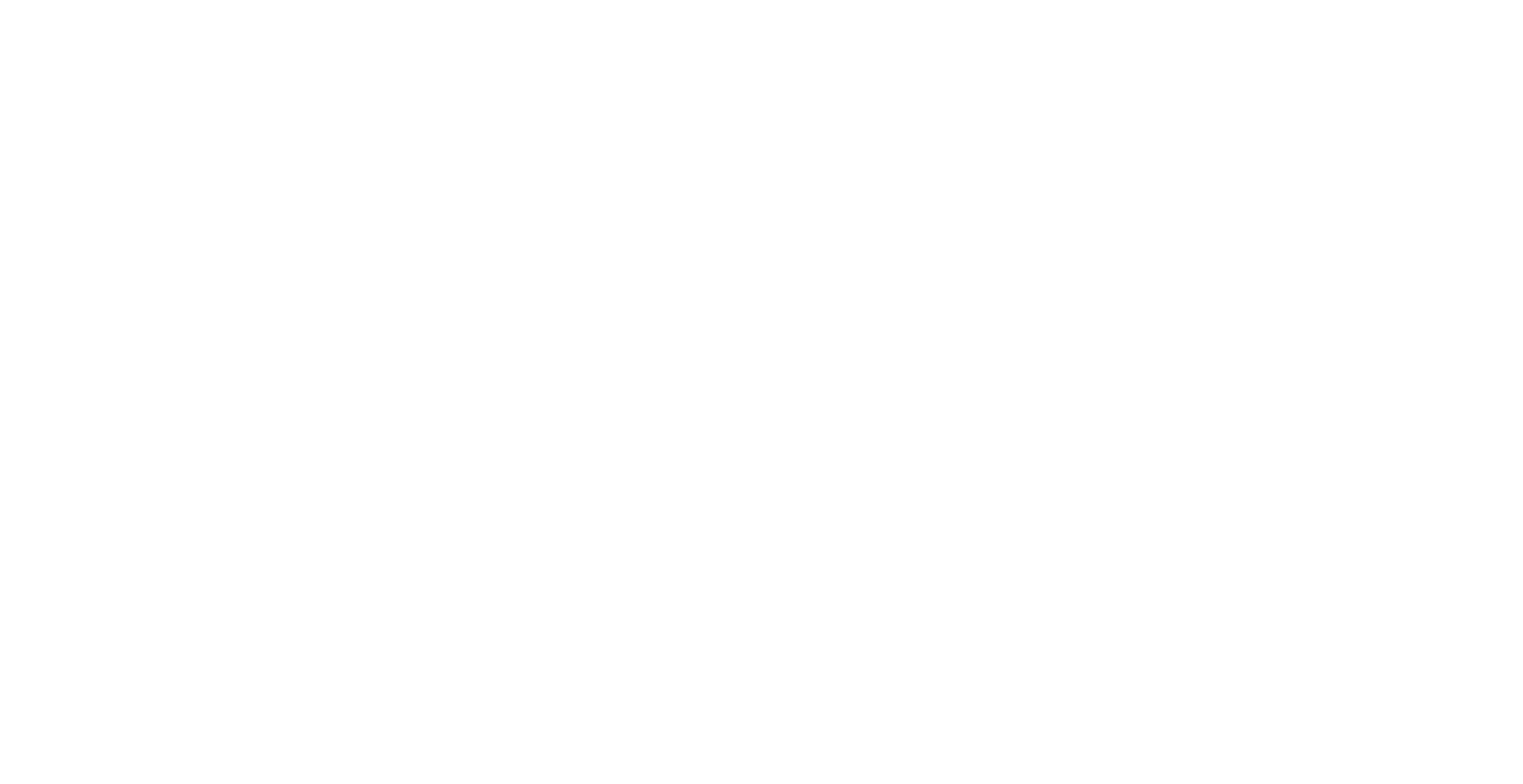 scroll, scrollTop: 0, scrollLeft: 0, axis: both 